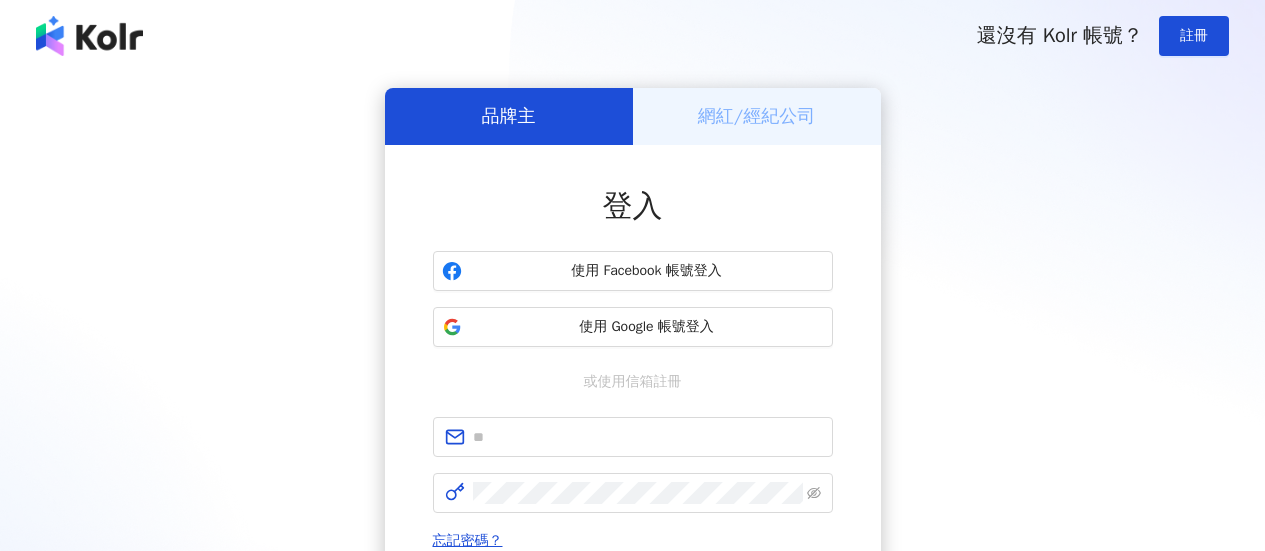 scroll, scrollTop: 0, scrollLeft: 0, axis: both 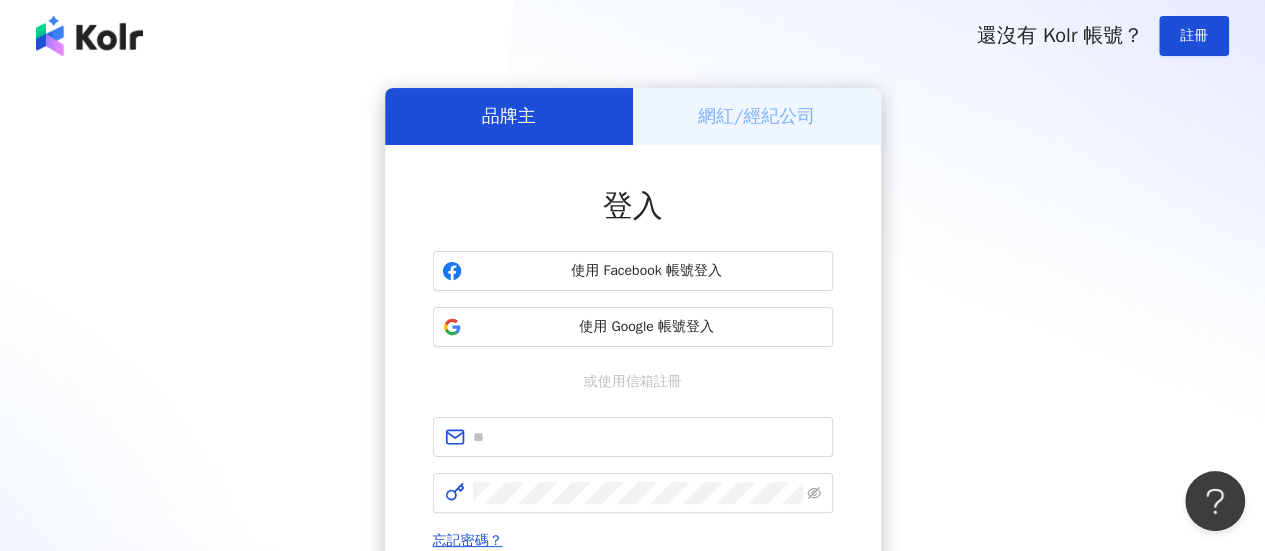 click on "品牌主 網紅/經紀公司 登入 使用 Facebook 帳號登入 使用 Google 帳號登入 或使用信箱註冊 忘記密碼？ 登入 還沒有 Kolr 帳號？ 立即註冊" at bounding box center (632, 396) 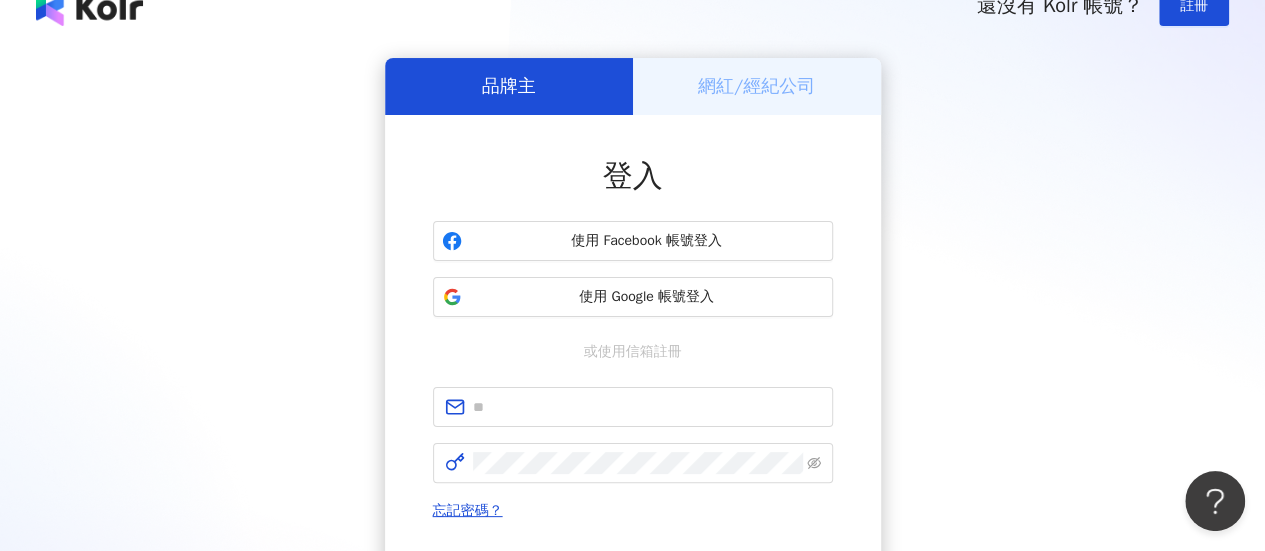 scroll, scrollTop: 0, scrollLeft: 0, axis: both 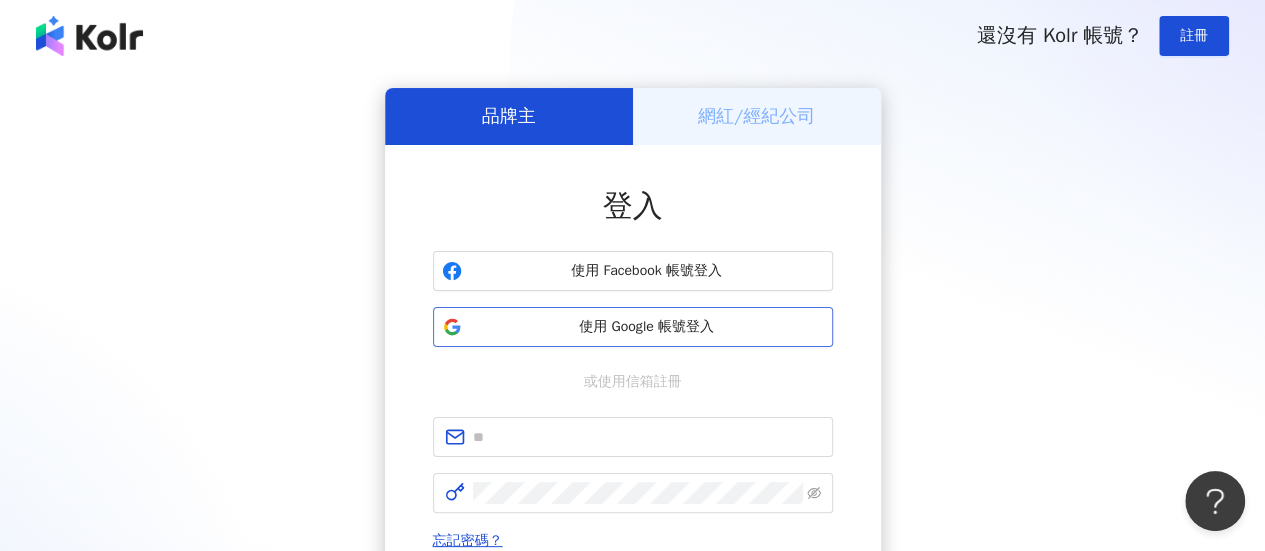 click on "使用 Google 帳號登入" at bounding box center (633, 327) 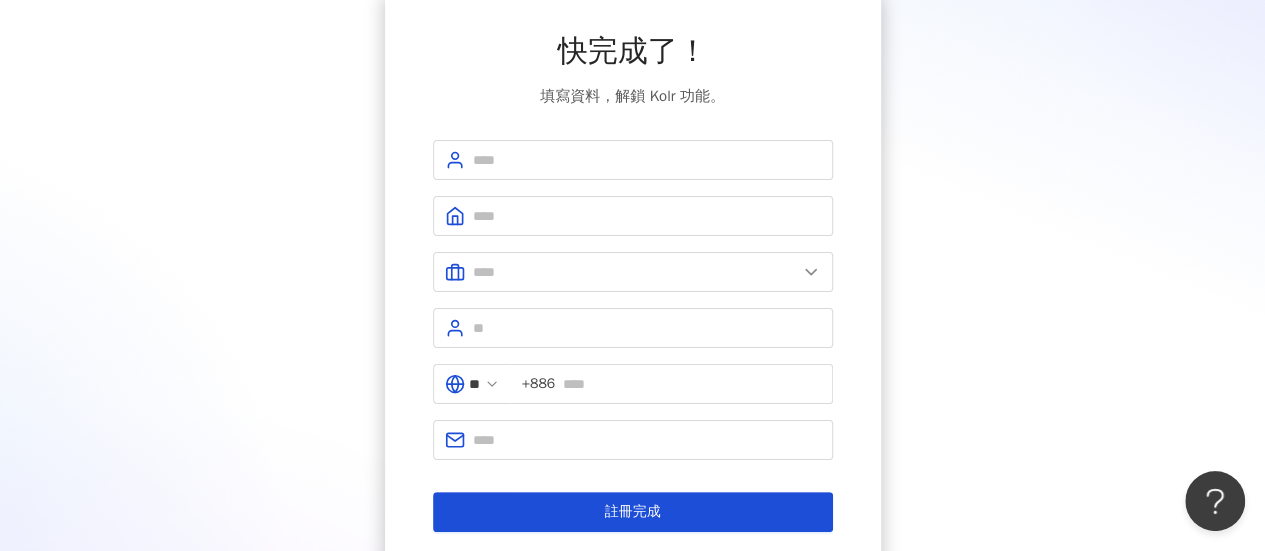 scroll, scrollTop: 0, scrollLeft: 0, axis: both 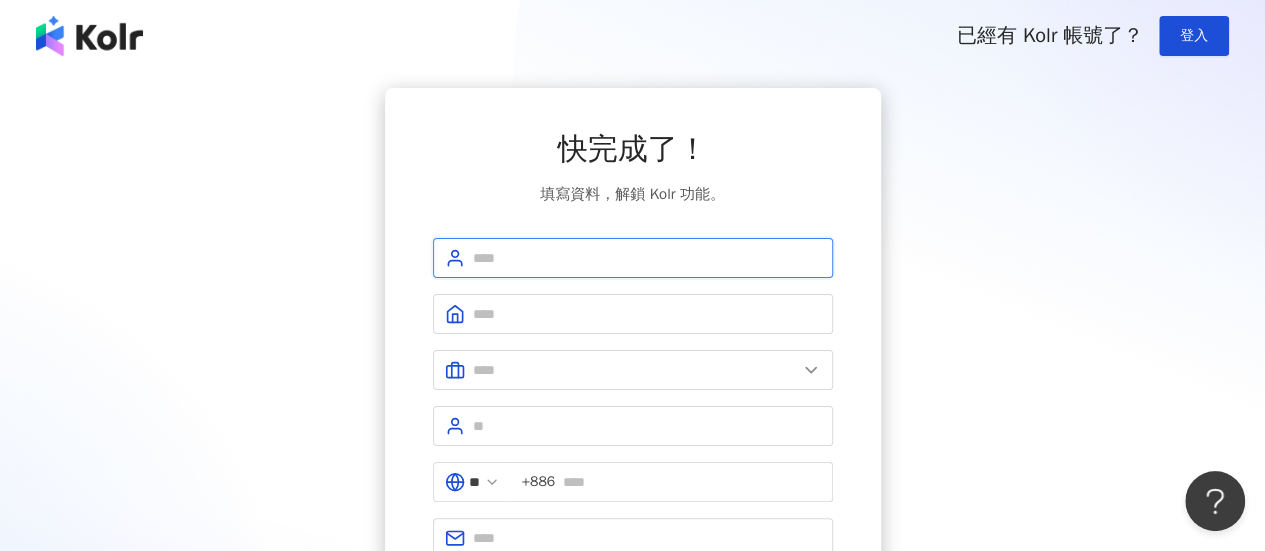 click at bounding box center [647, 258] 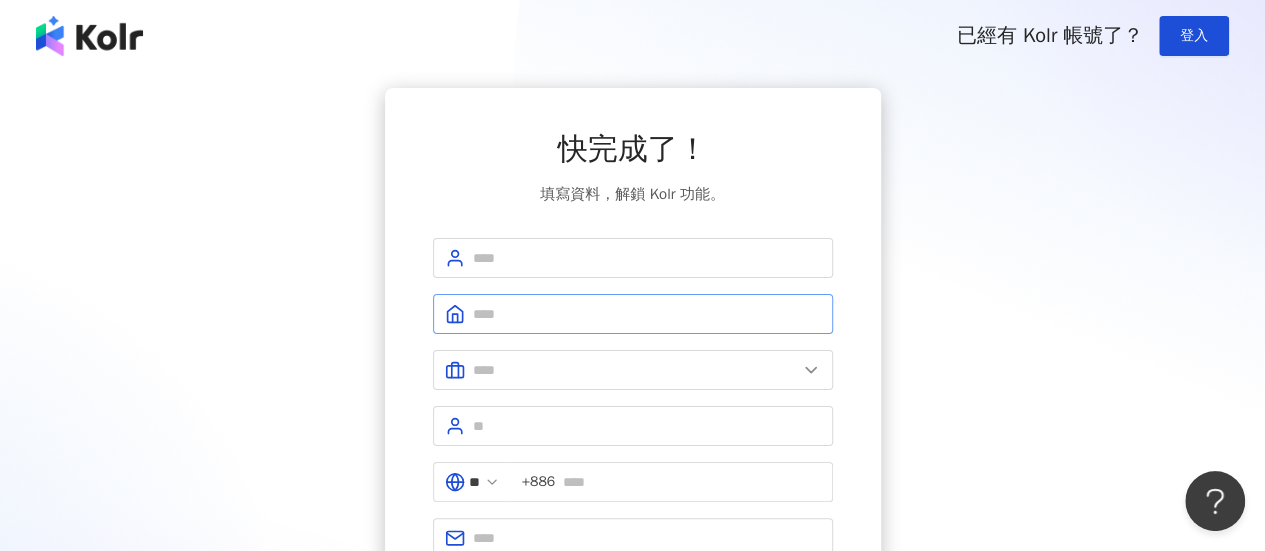 click at bounding box center (633, 314) 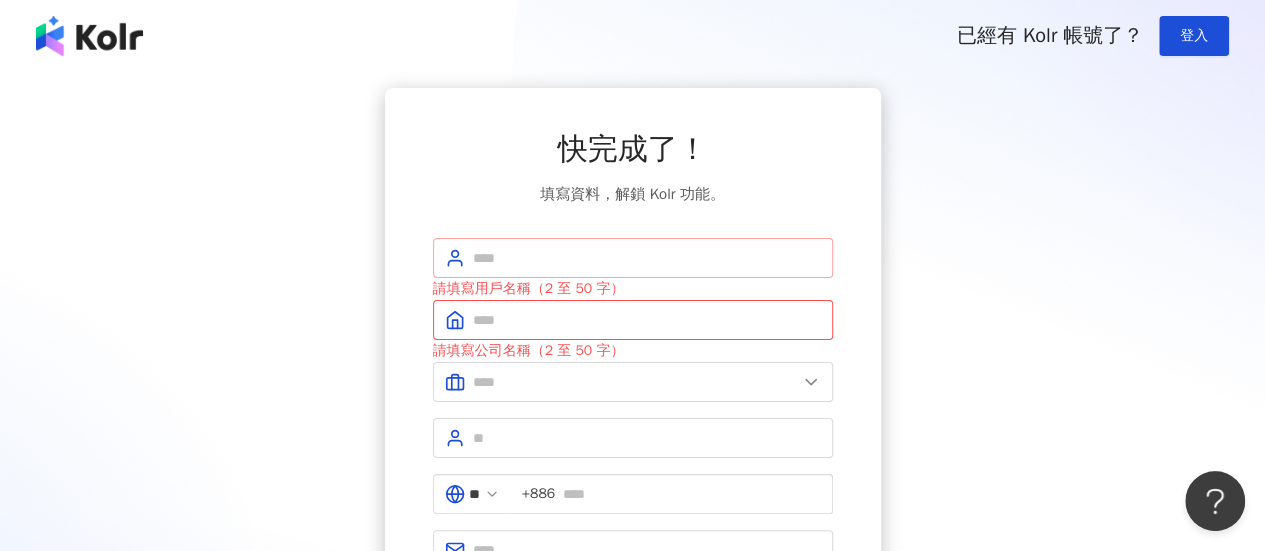 click at bounding box center [633, 258] 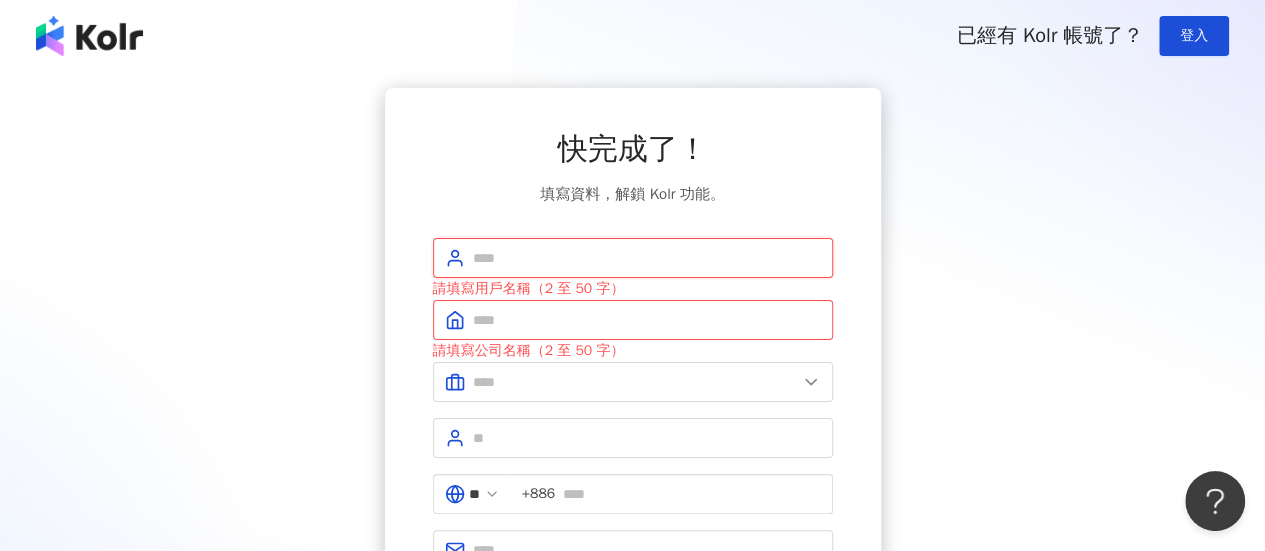 click at bounding box center [647, 258] 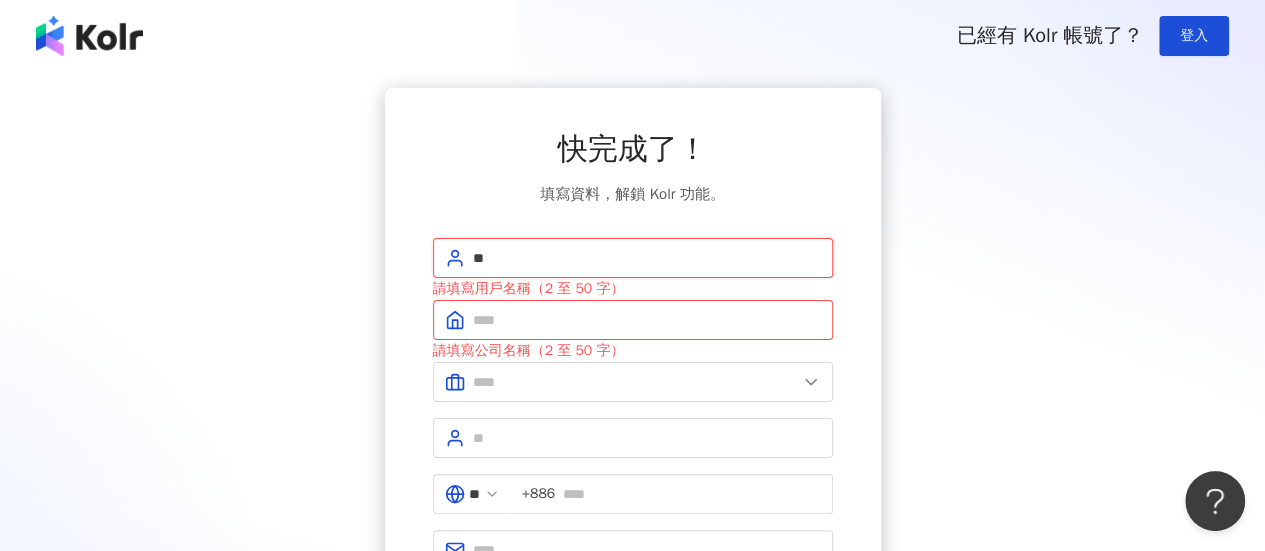 type on "*" 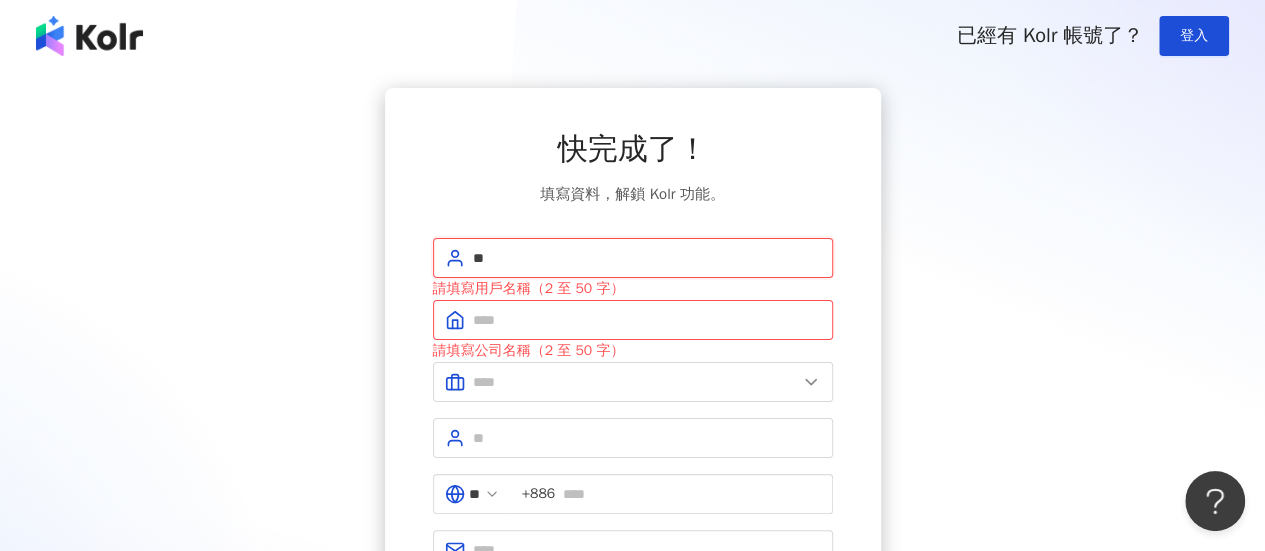 type on "*" 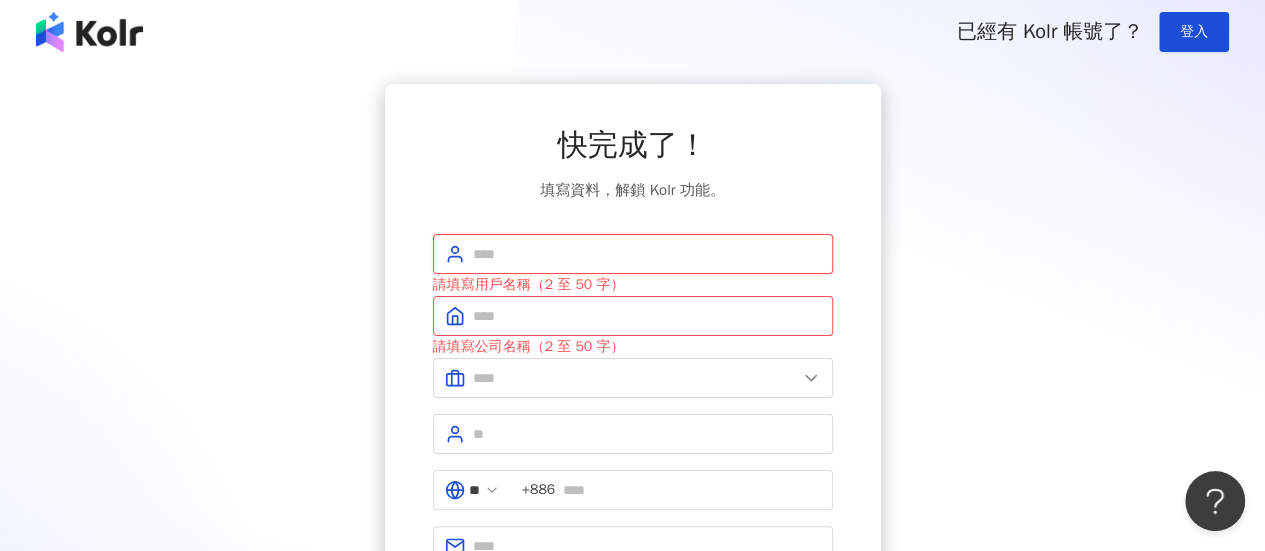 scroll, scrollTop: 0, scrollLeft: 0, axis: both 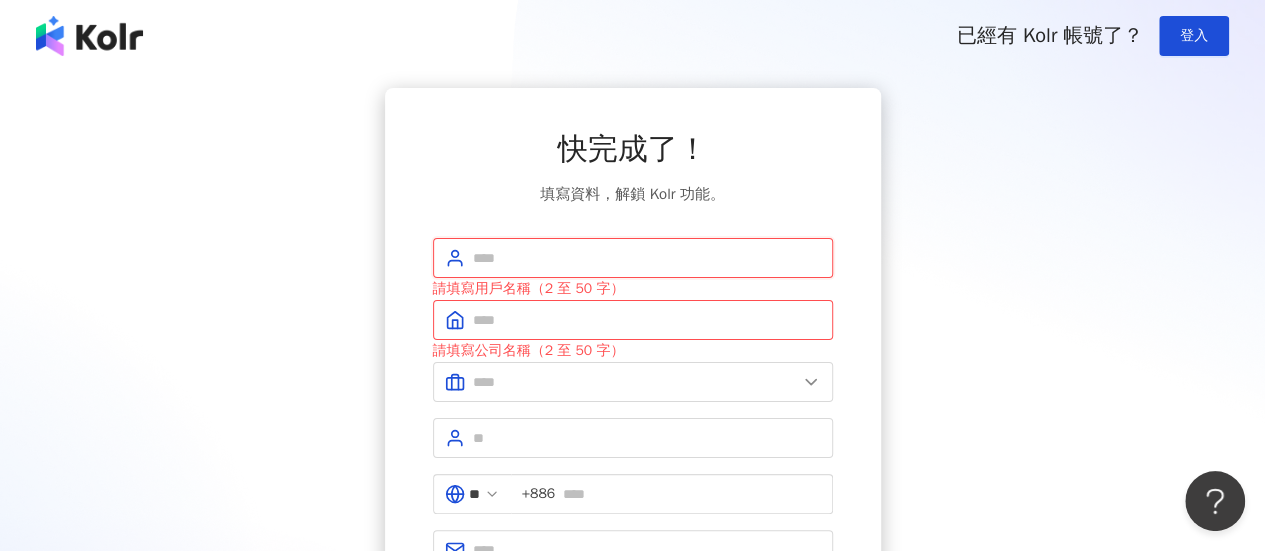 click at bounding box center (647, 258) 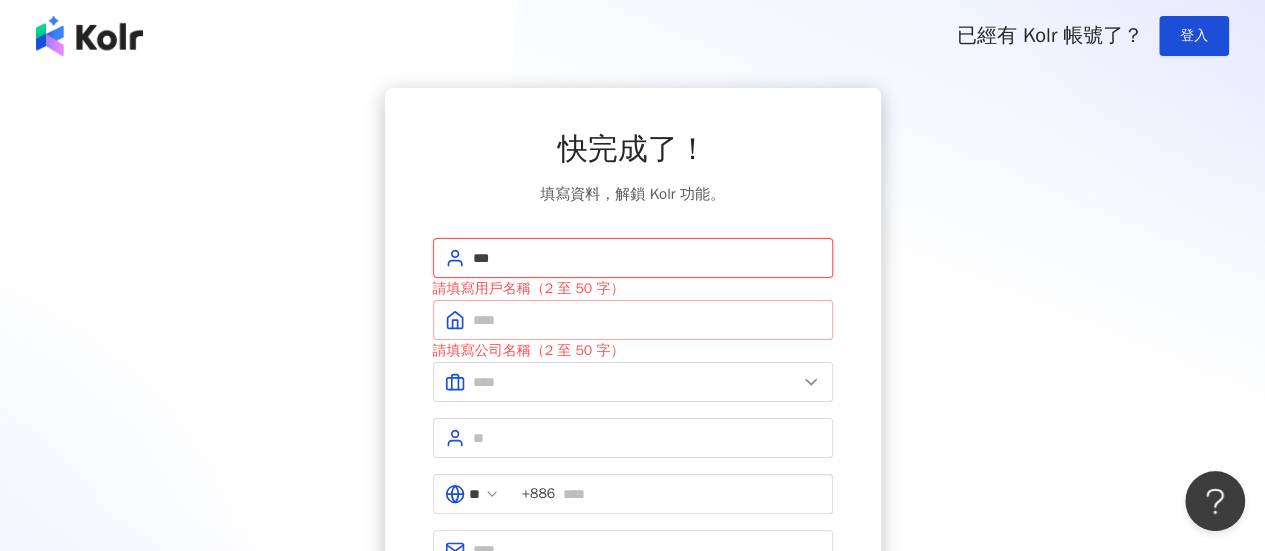 type on "***" 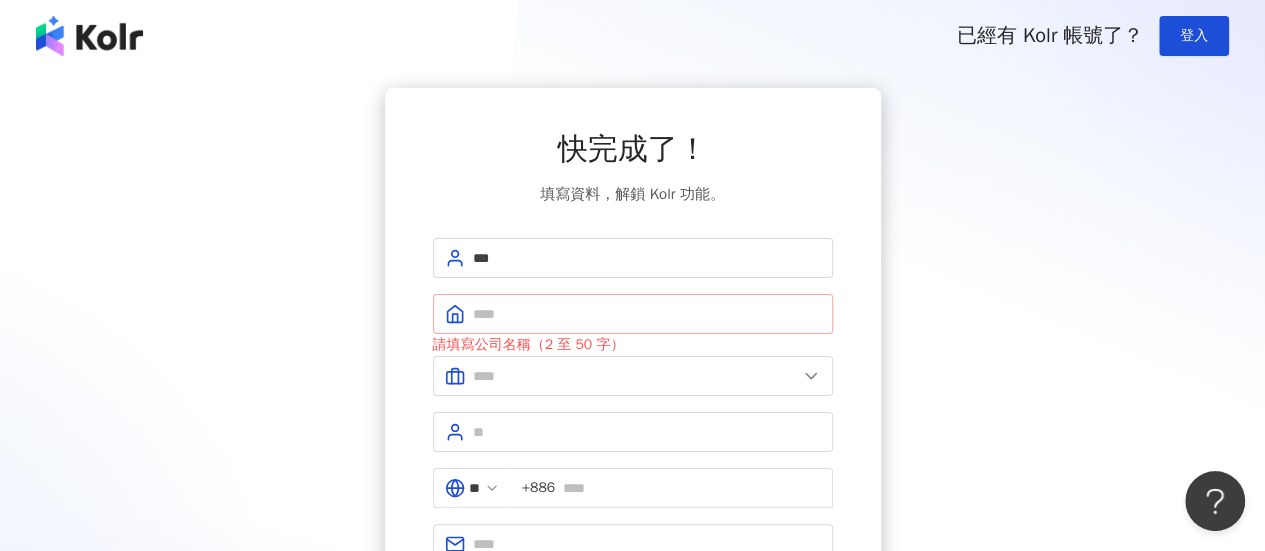 click at bounding box center [633, 314] 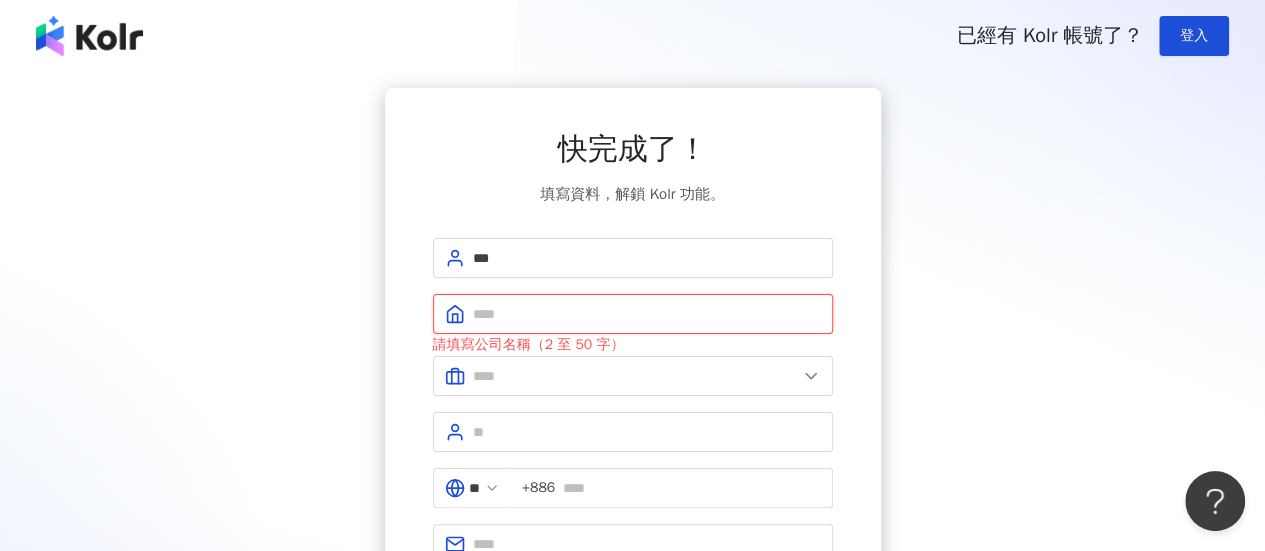 click at bounding box center [647, 314] 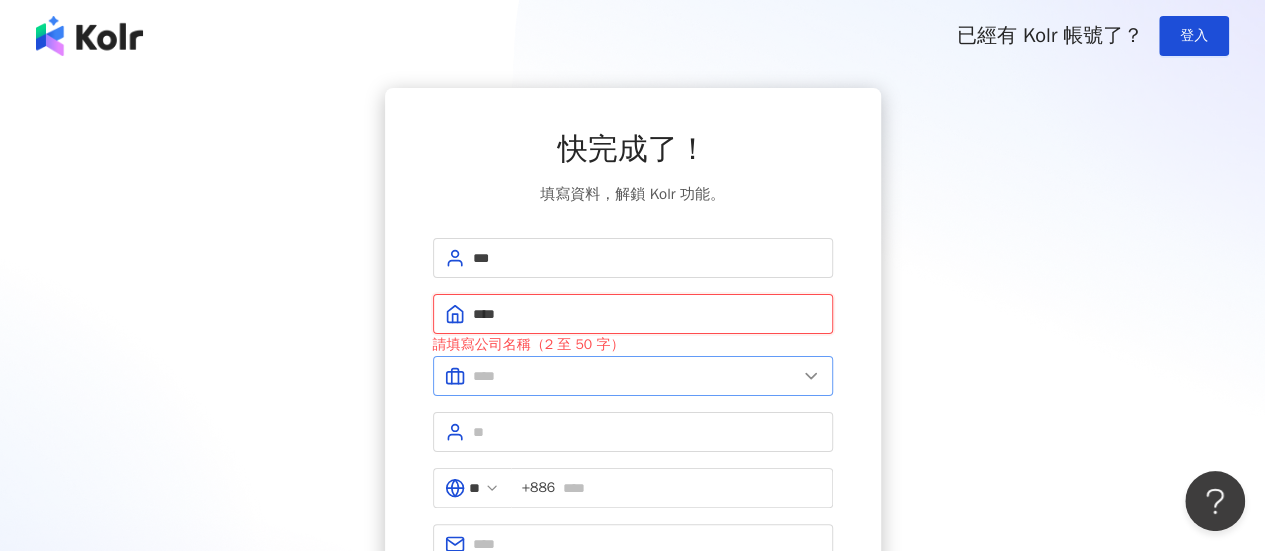 type on "****" 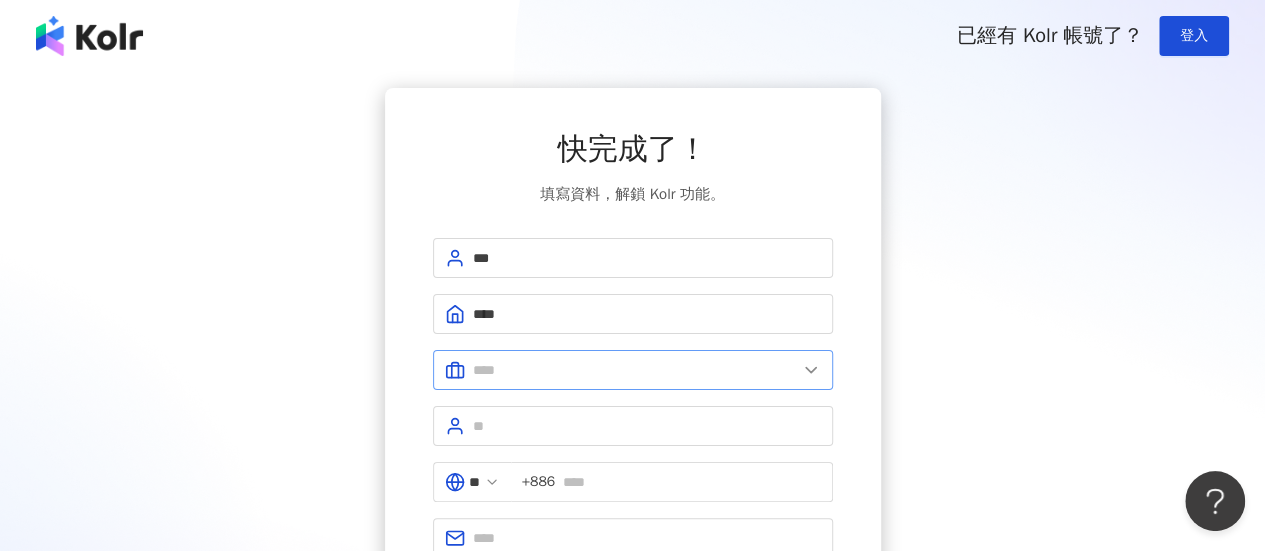 click at bounding box center [633, 370] 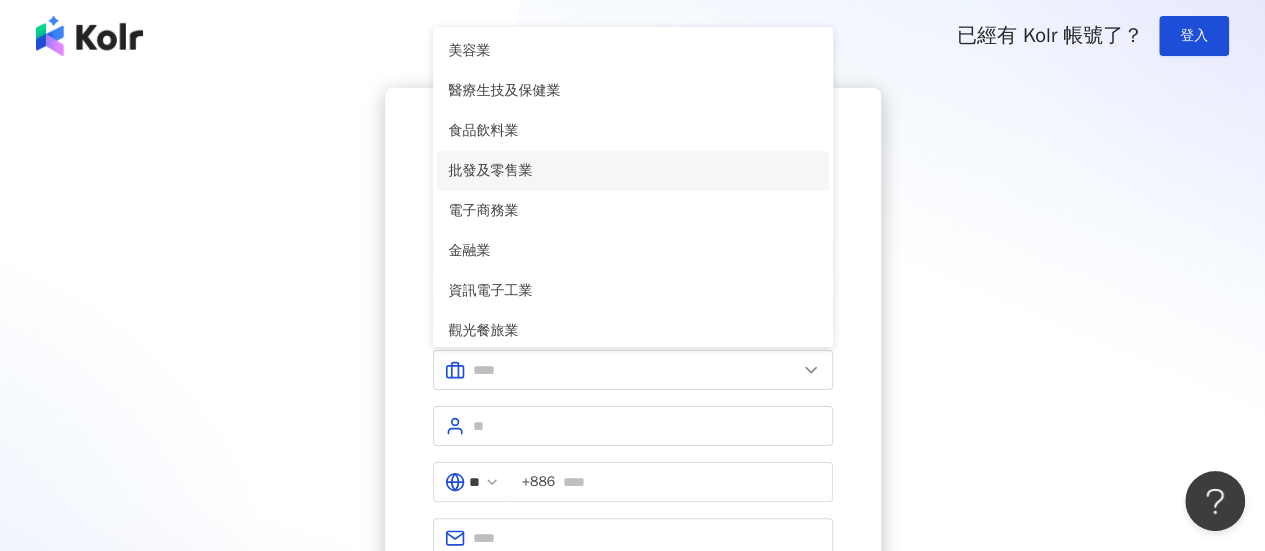 click on "批發及零售業" at bounding box center [633, 171] 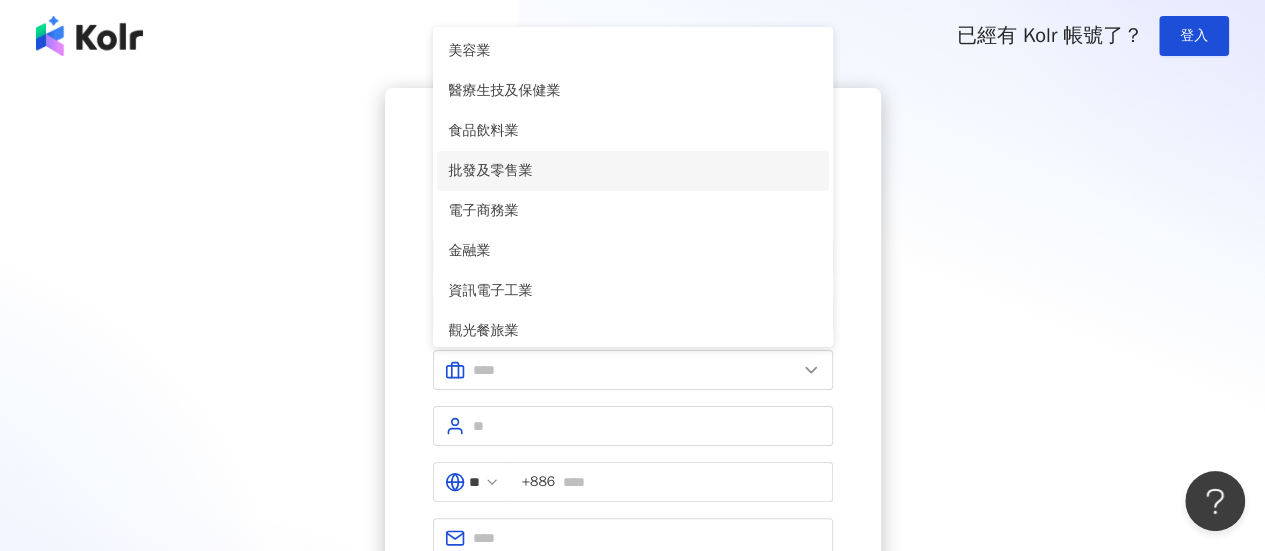 type on "******" 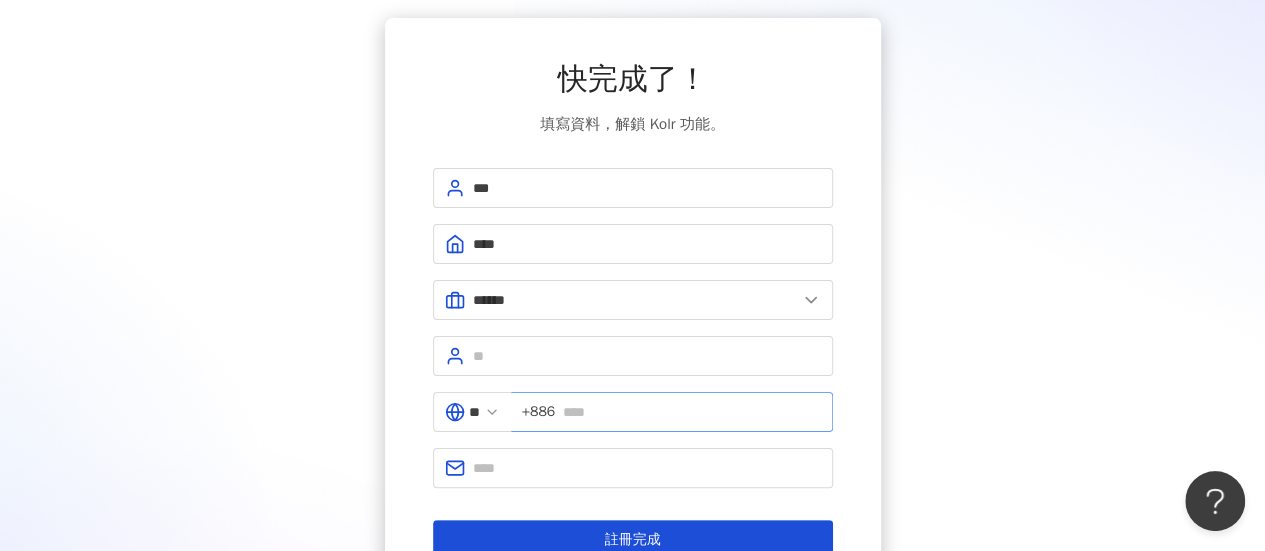 scroll, scrollTop: 100, scrollLeft: 0, axis: vertical 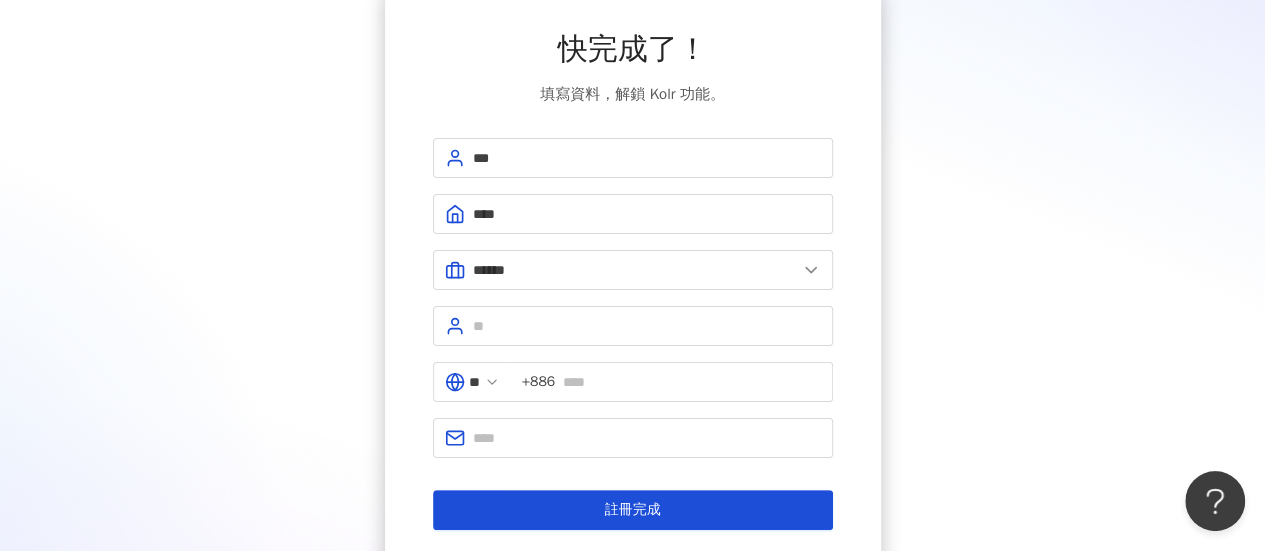 click on "*** **** ****** 美容業 醫療生技及保健業 食品飲料業 批發及零售業 電子商務業 金融業 資訊電子工業 觀光餐旅業 遊戲業 通訊業 娛樂媒體業 教育業 政府及社服業 廣告行銷業 營造及不動產業 其他 資訊軟體業 其他製造業 ** +[PHONE] 註冊完成" at bounding box center (633, 334) 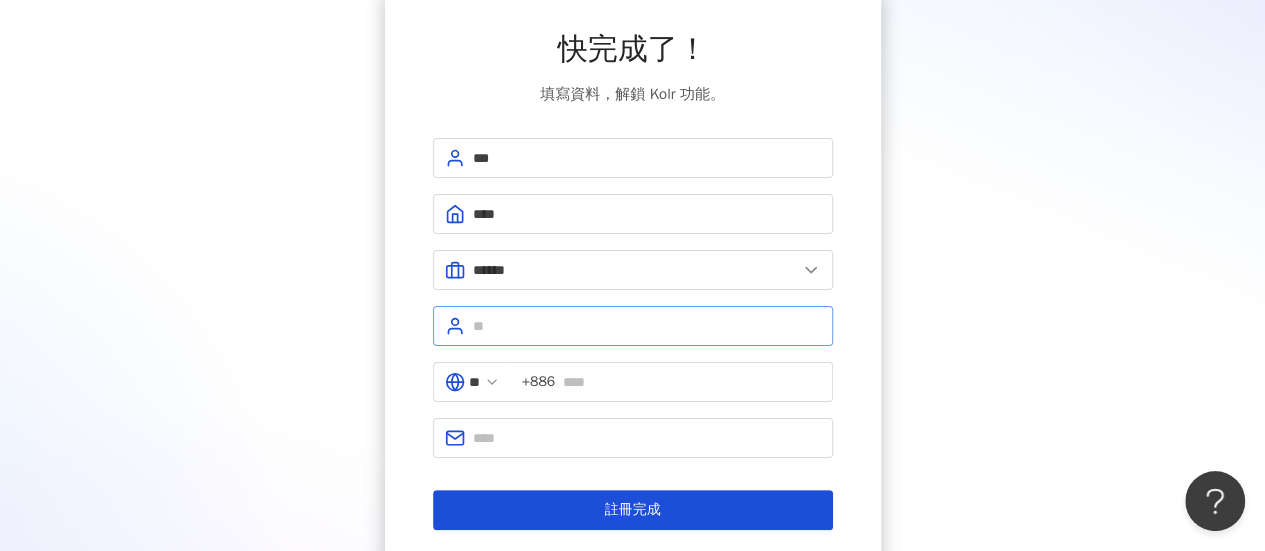 click at bounding box center (633, 326) 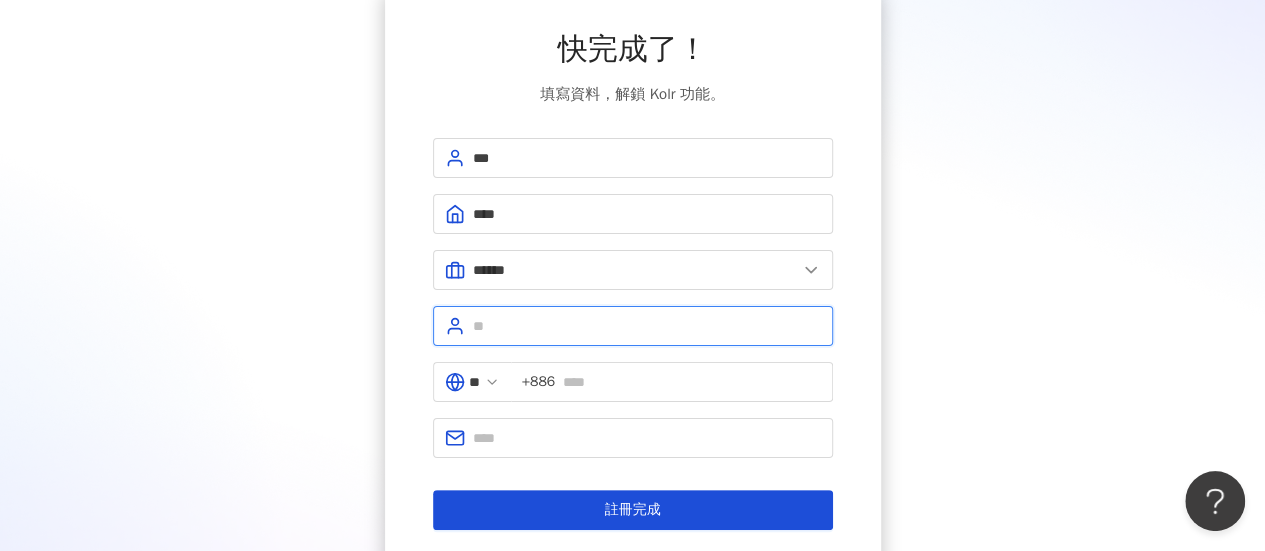 click at bounding box center [647, 326] 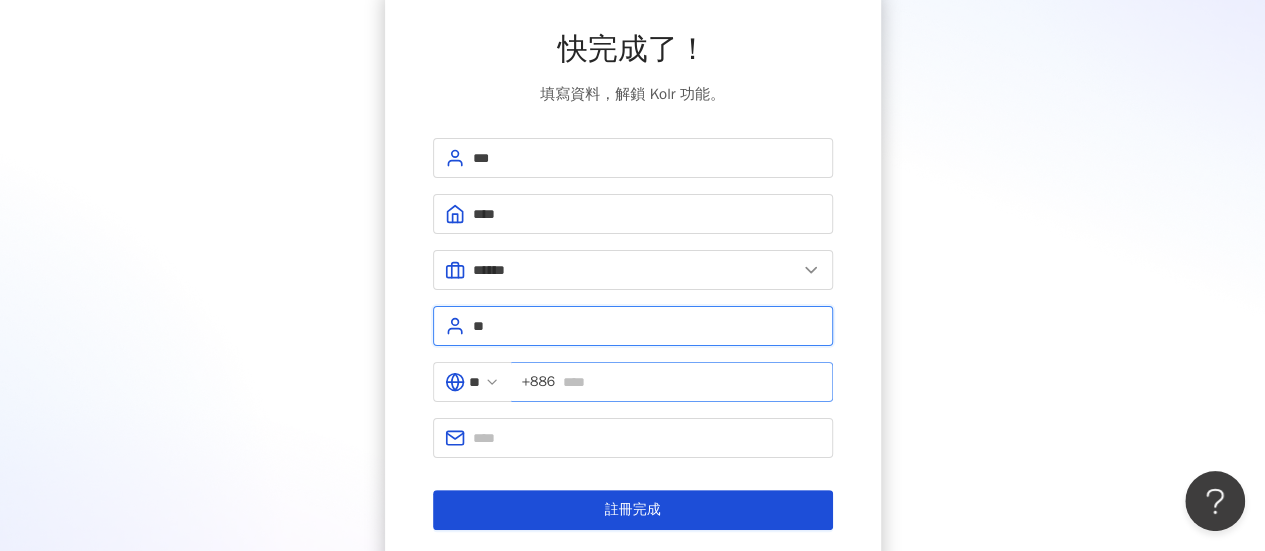 type on "**" 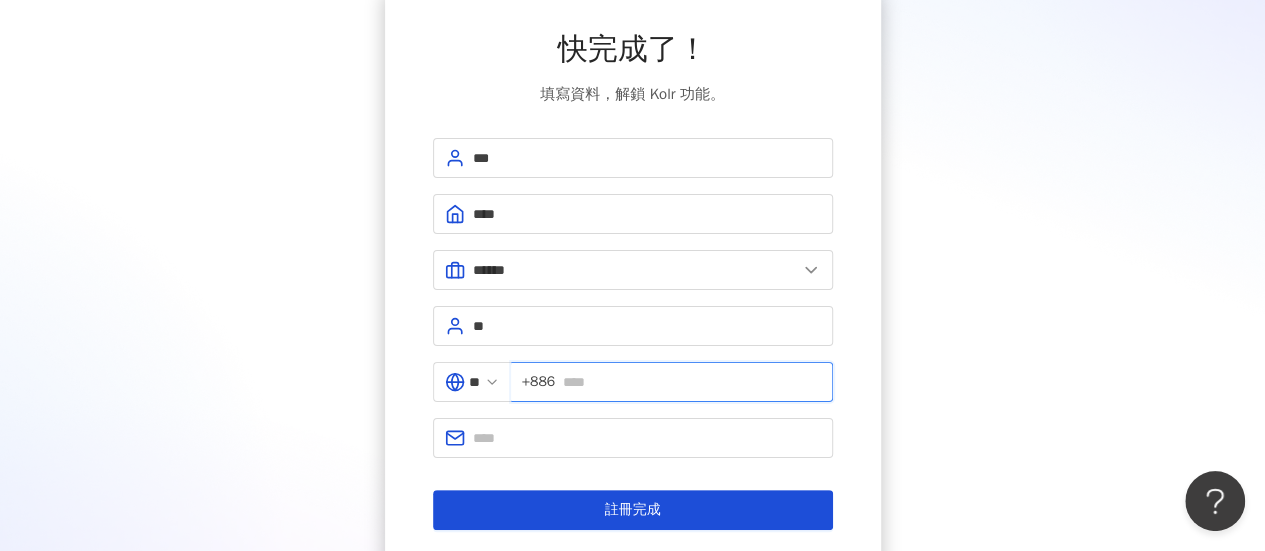 click at bounding box center [691, 382] 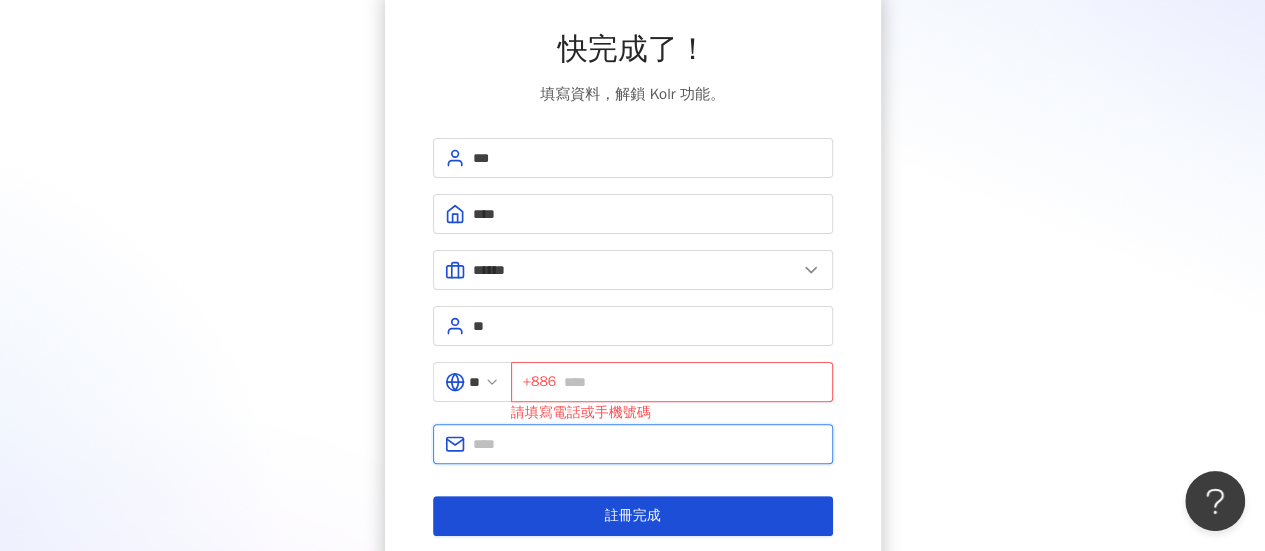 click at bounding box center (647, 444) 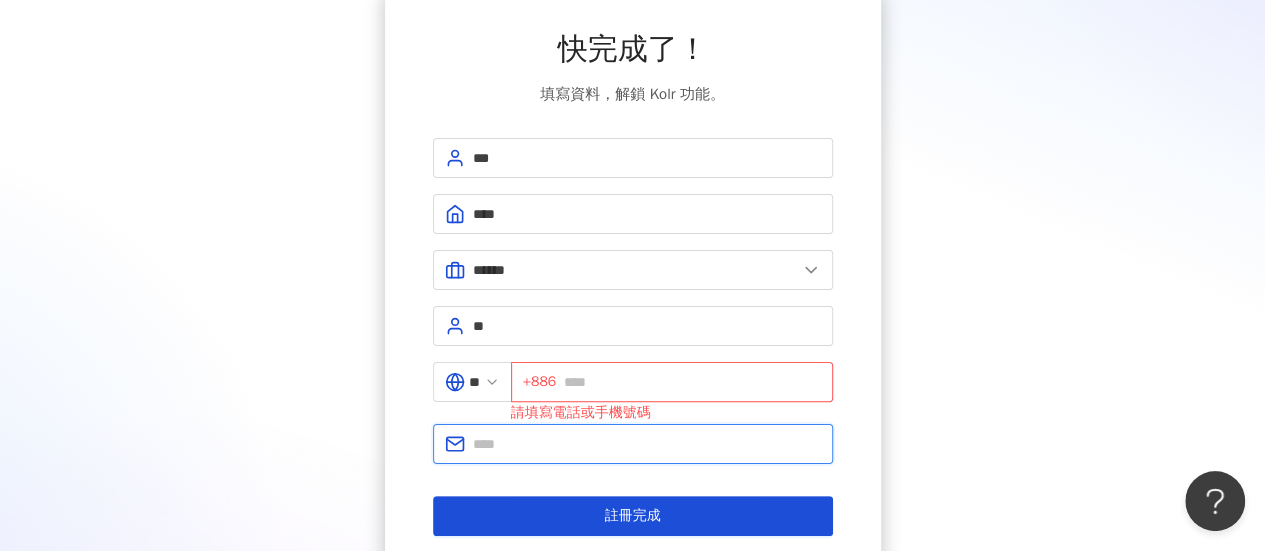 type on "**********" 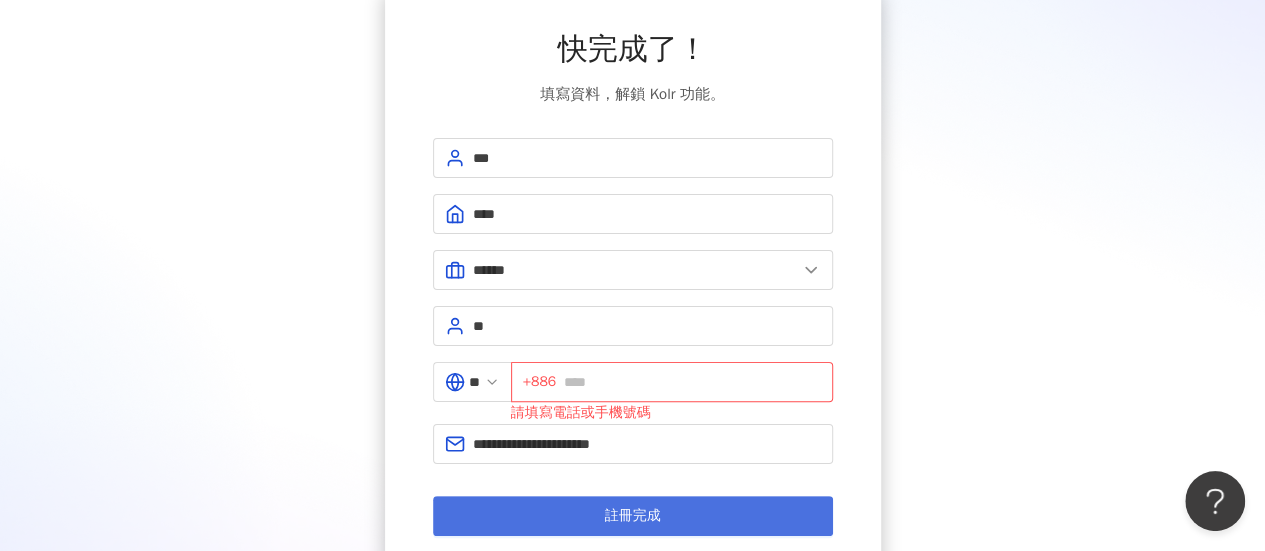 click on "註冊完成" at bounding box center [633, 516] 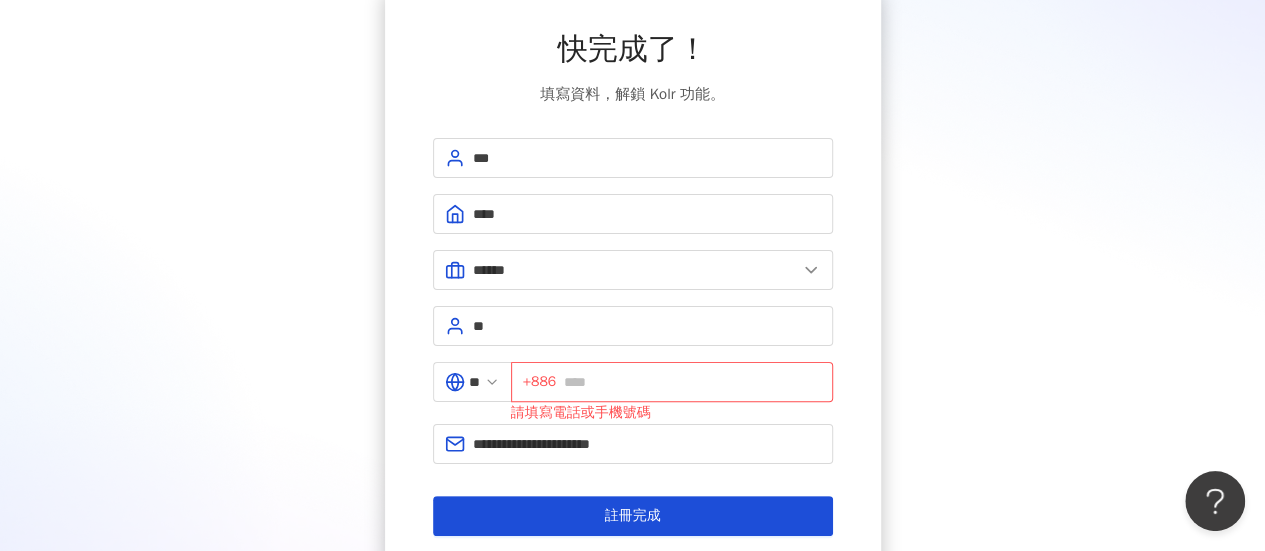 click on "請填寫電話或手機號碼" at bounding box center (672, 413) 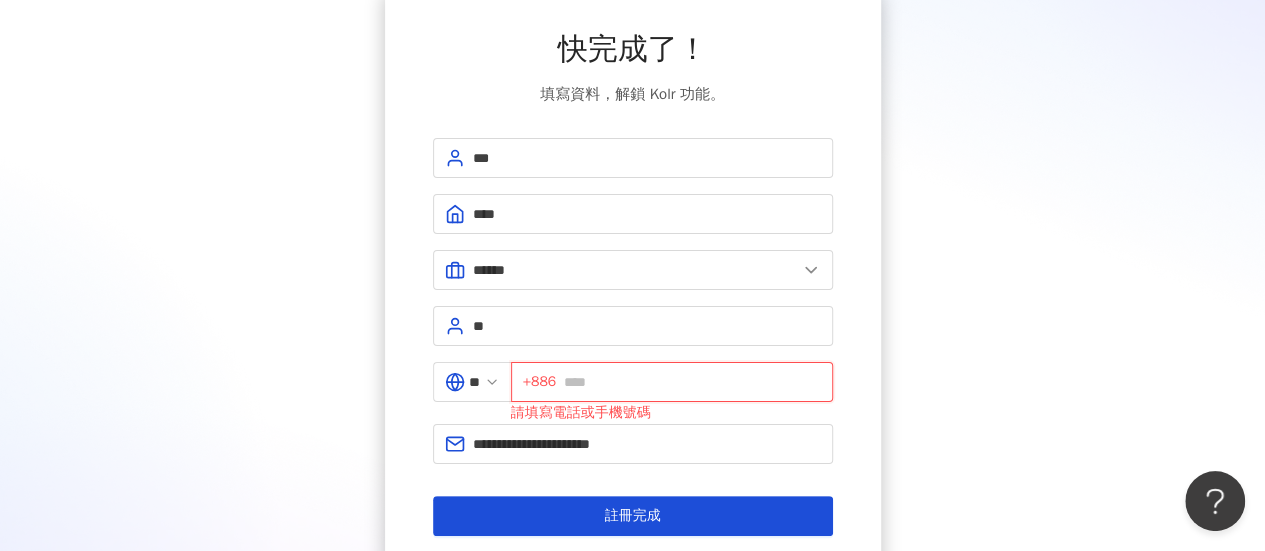 click at bounding box center (692, 382) 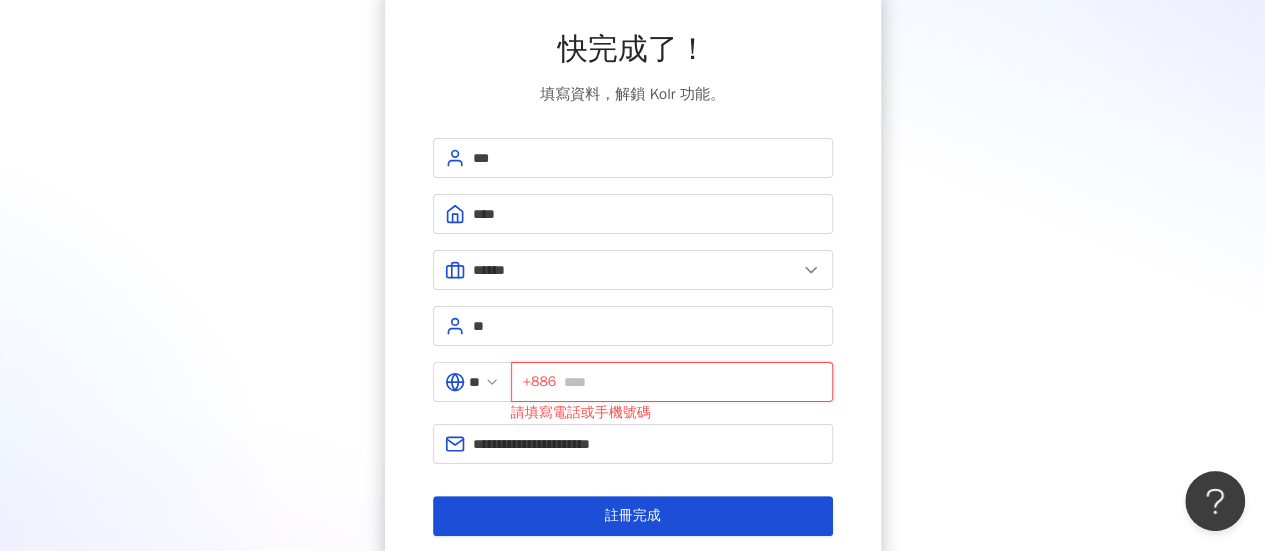 type on "*" 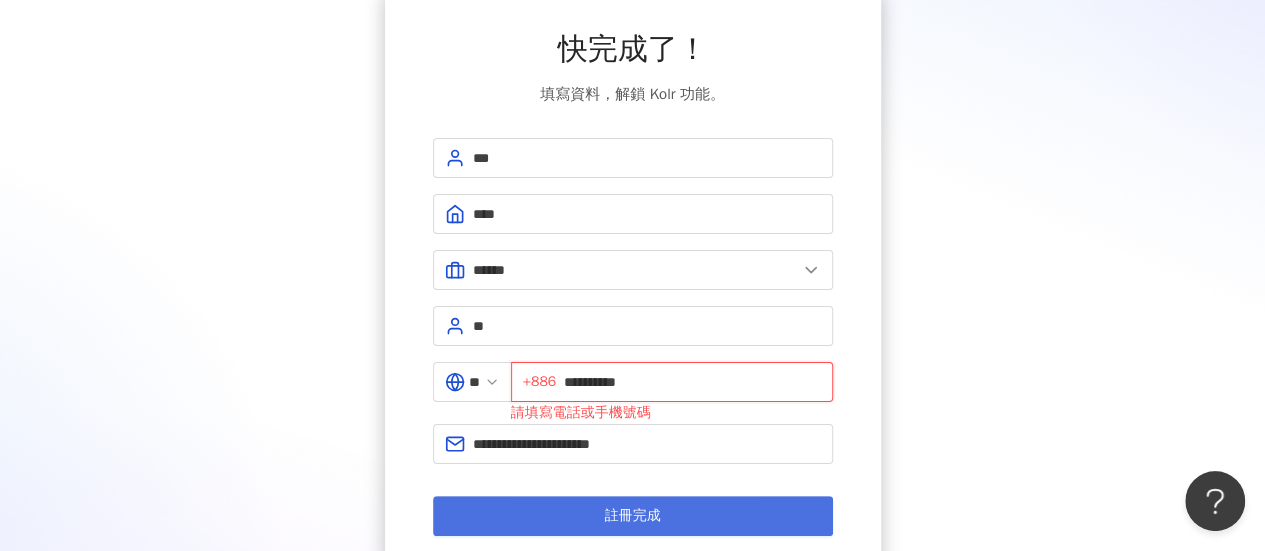type on "**********" 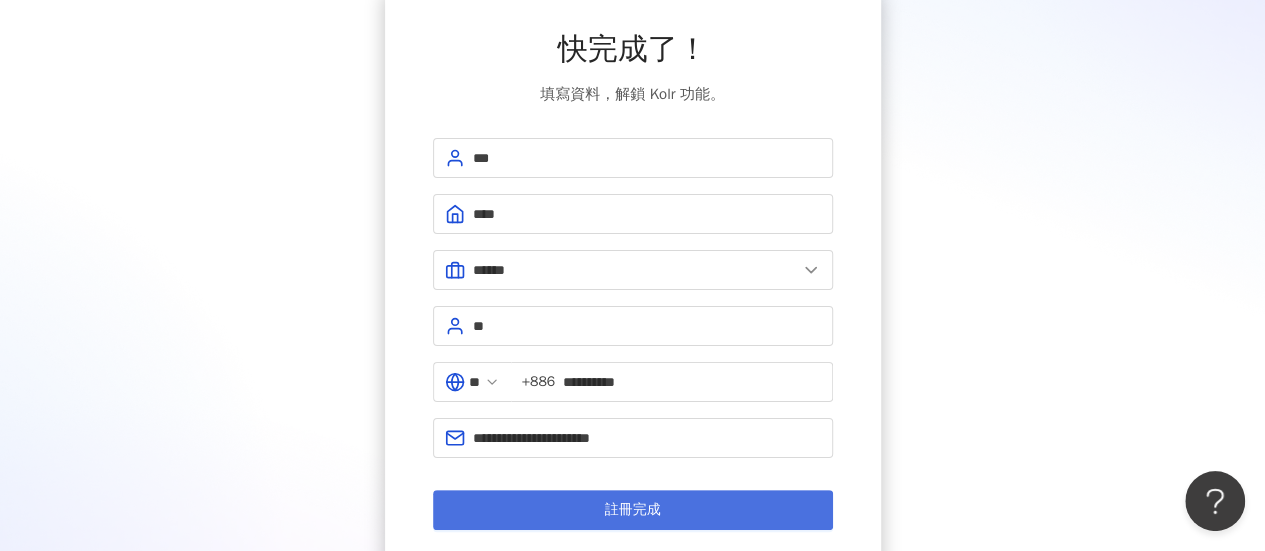 click on "註冊完成" at bounding box center [633, 510] 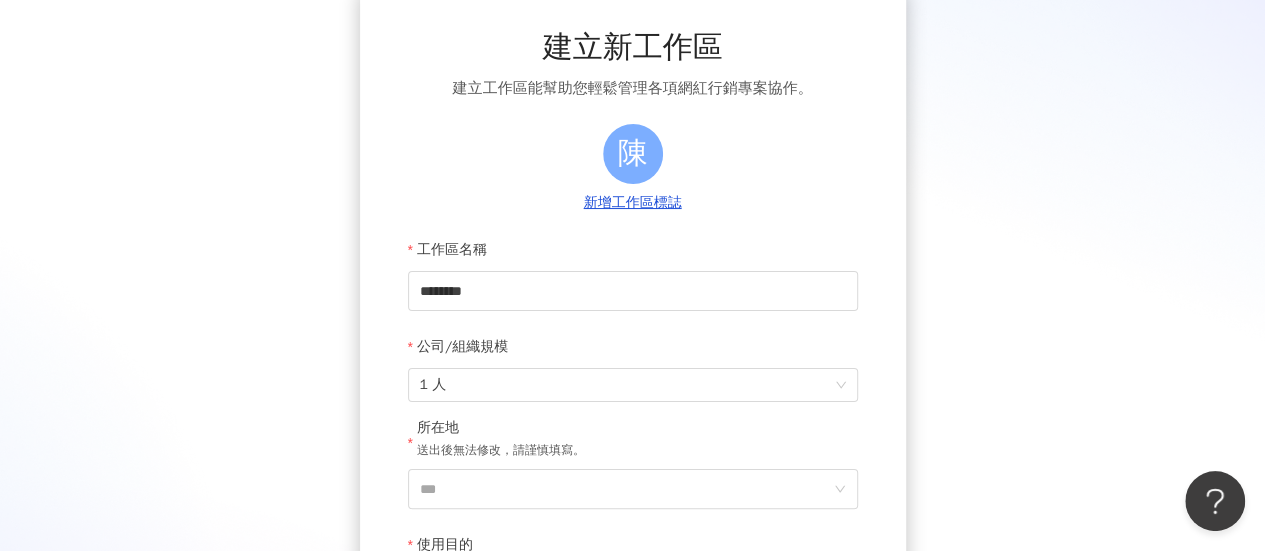 scroll, scrollTop: 300, scrollLeft: 0, axis: vertical 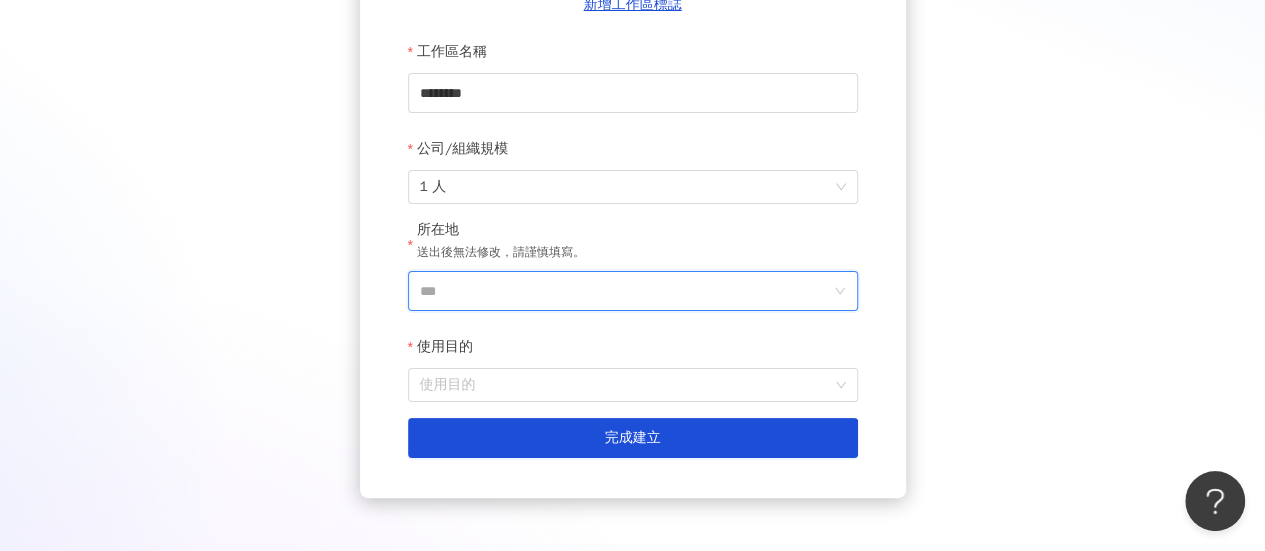 click on "***" at bounding box center [625, 291] 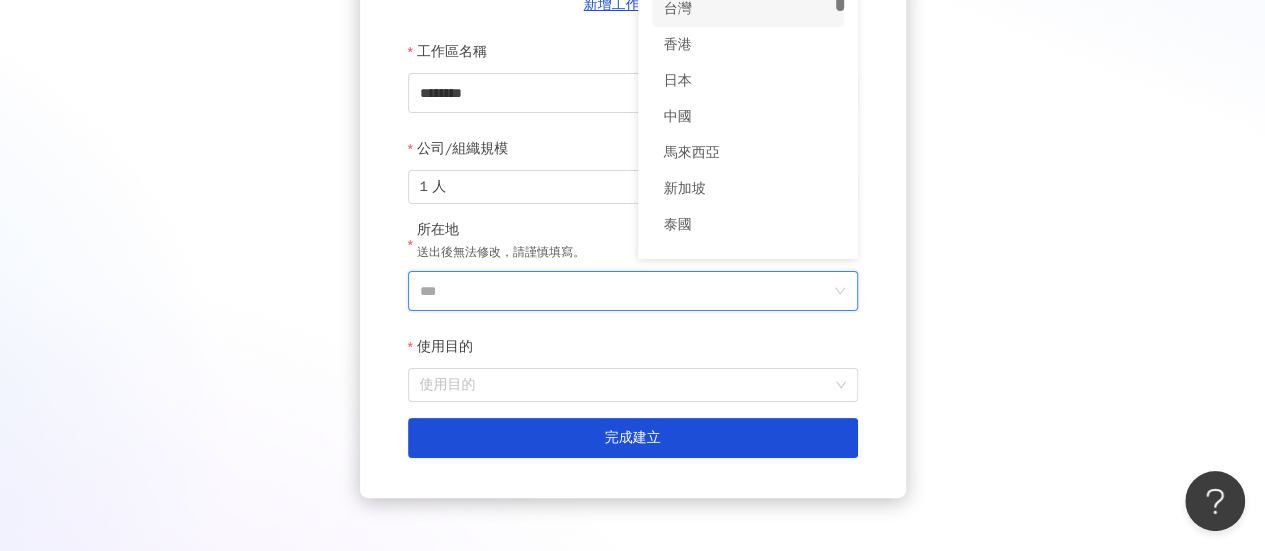 scroll, scrollTop: 0, scrollLeft: 0, axis: both 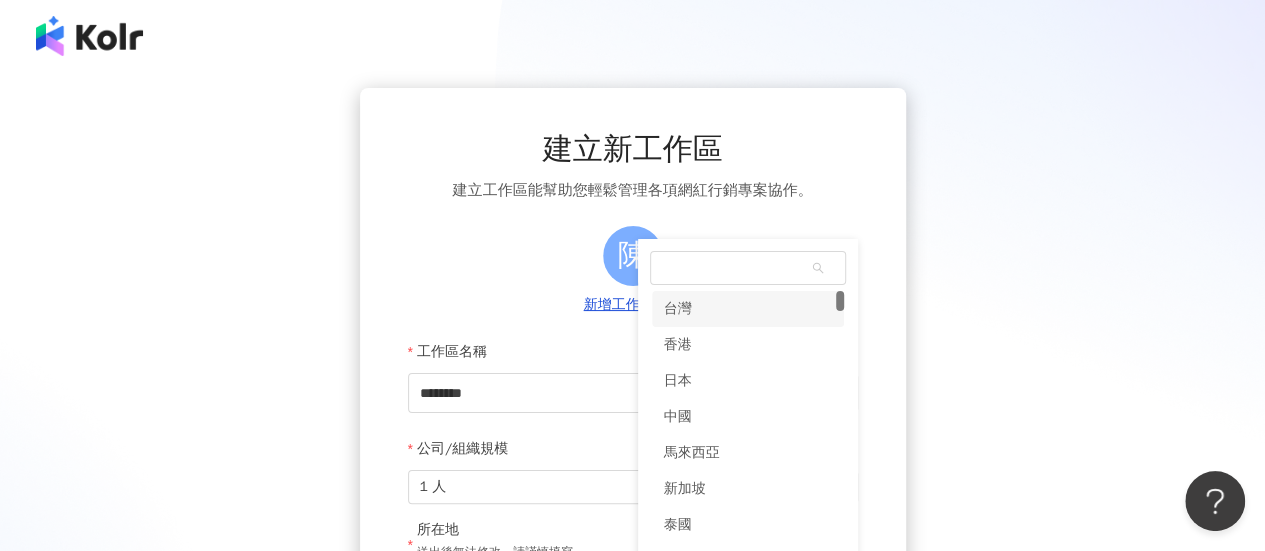 click on "建立新工作區 建立工作區能幫助您輕鬆管理各項網紅行銷專案協作。 [LAST] 新增工作區標誌 工作區名稱 ******** 公司/組織規模 1 人 所在地 送出後無法修改，請謹慎填寫。 *** tw hk [COUNTRY] [COUNTRY] [COUNTRY] [COUNTRY] [COUNTRY] [COUNTRY] [COUNTRY] [COUNTRY] 使用目的 使用目的 建立為測試工作區 完成建立 繁體中文 Copyright ©  2025   iKala  All Rights Reserved. 本站採用 reCAPTCHA 保護機制  |  Google 隱私權  |  Google 條款" at bounding box center [632, 474] 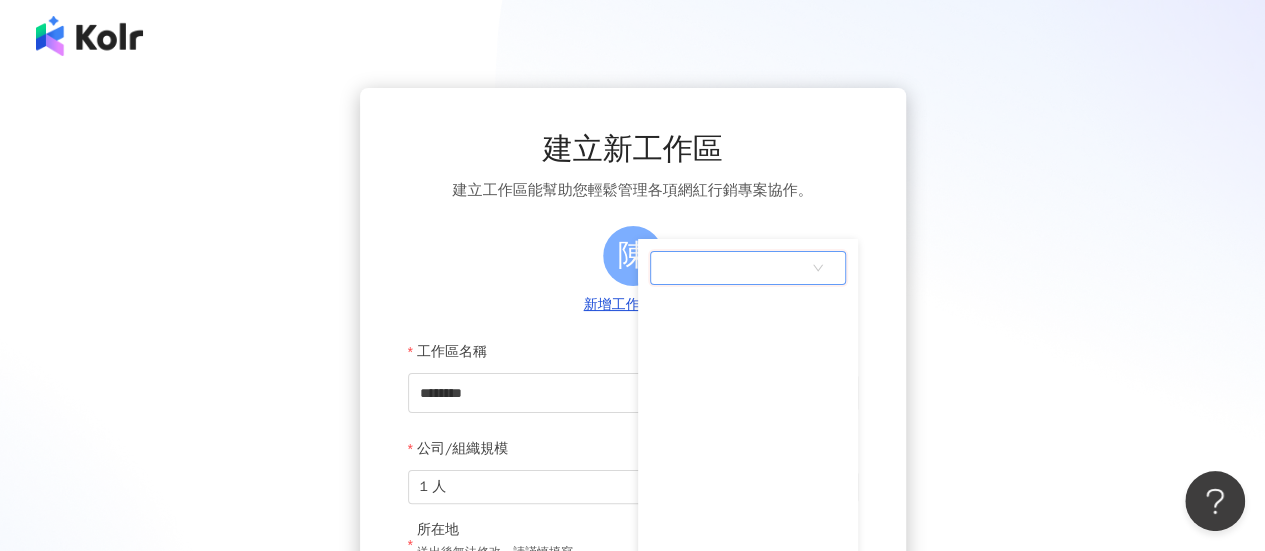 click on "建立新工作區 建立工作區能幫助您輕鬆管理各項網紅行銷專案協作。 [LAST] 新增工作區標誌 工作區名稱 ******** 公司/組織規模 1 人 所在地 送出後無法修改，請謹慎填寫。 *** tw hk [COUNTRY] [COUNTRY] [COUNTRY] [COUNTRY] [COUNTRY] [COUNTRY] [COUNTRY] [COUNTRY] 使用目的 使用目的 建立為測試工作區 完成建立" at bounding box center (632, 443) 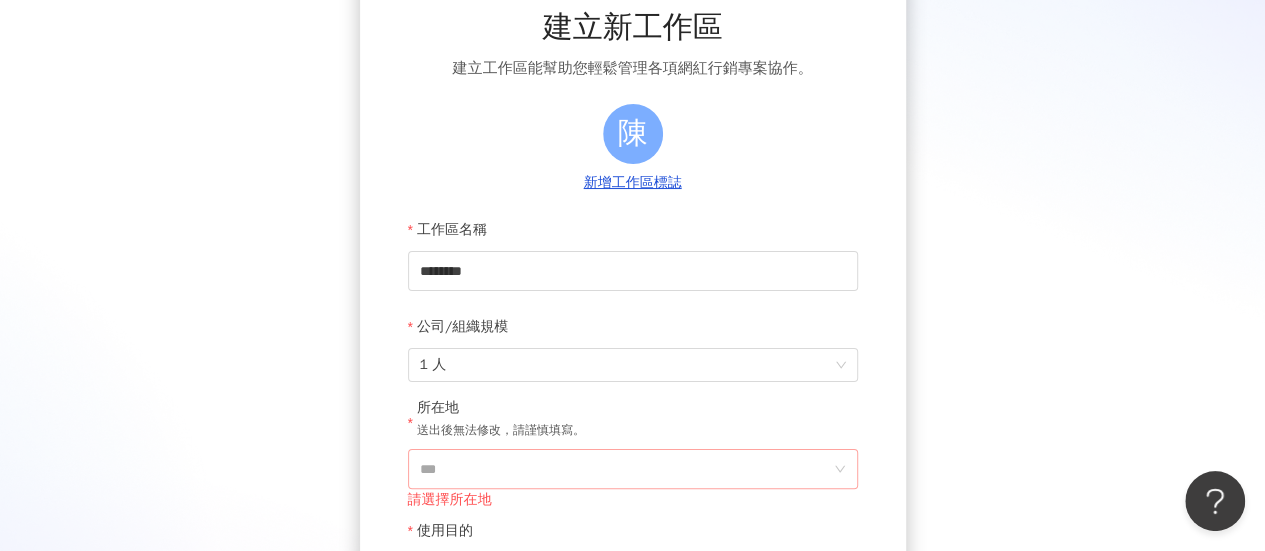 scroll, scrollTop: 200, scrollLeft: 0, axis: vertical 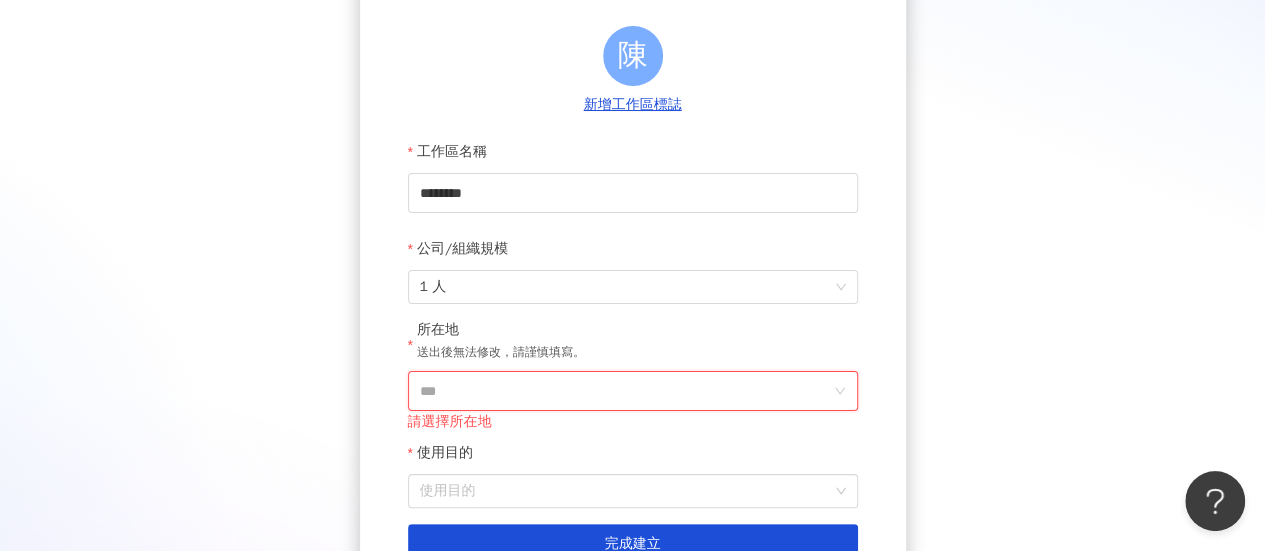 click on "***" at bounding box center [625, 391] 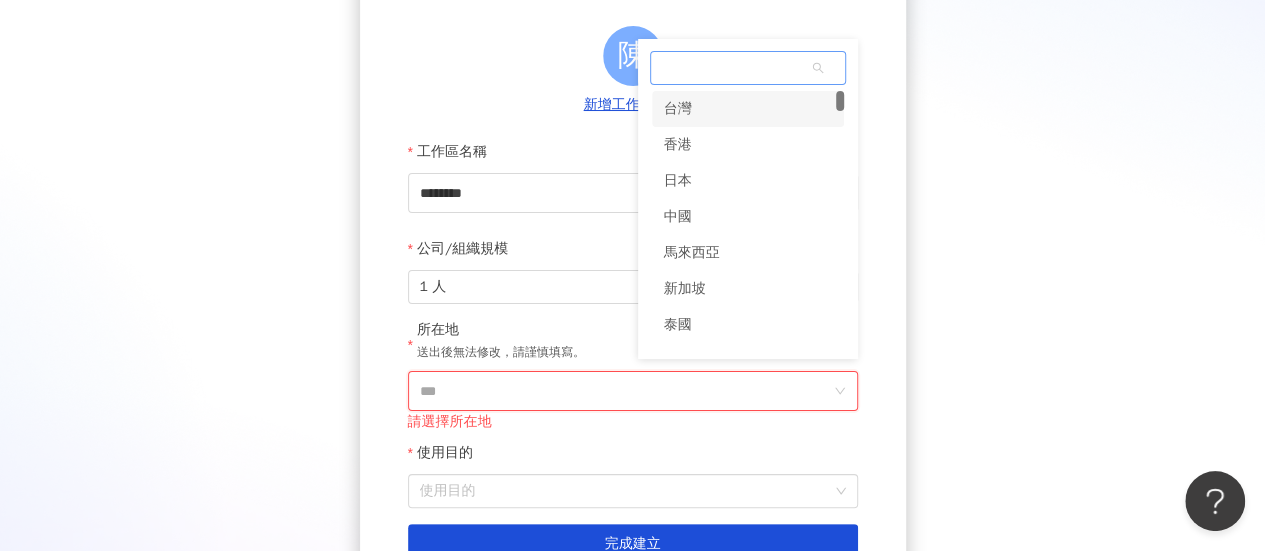 click on "台灣" at bounding box center (748, 109) 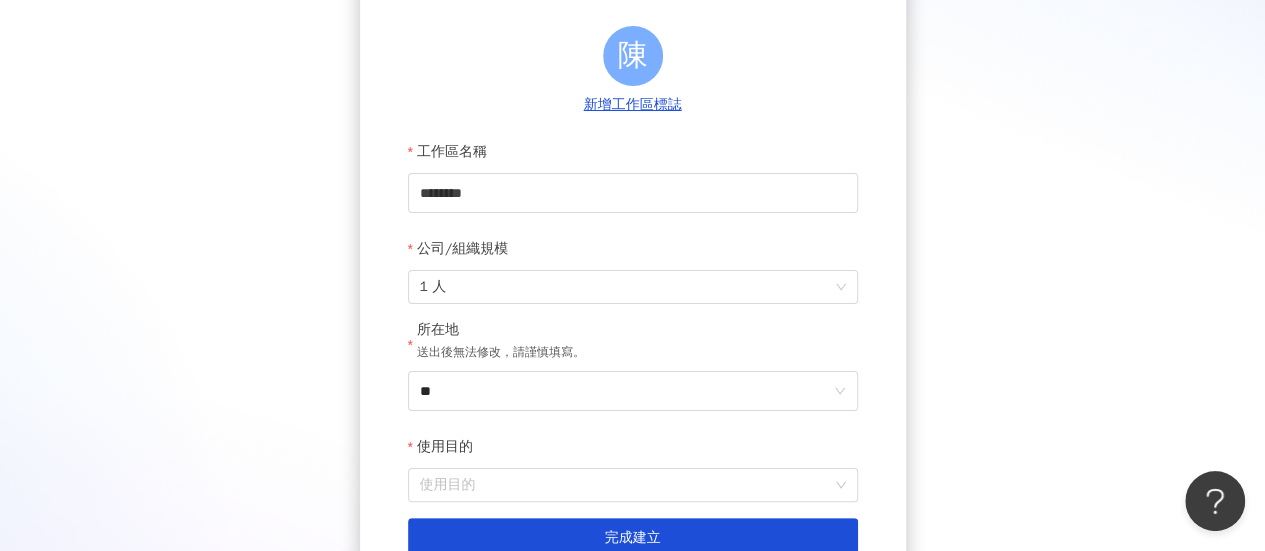 click on "使用目的" at bounding box center [633, 447] 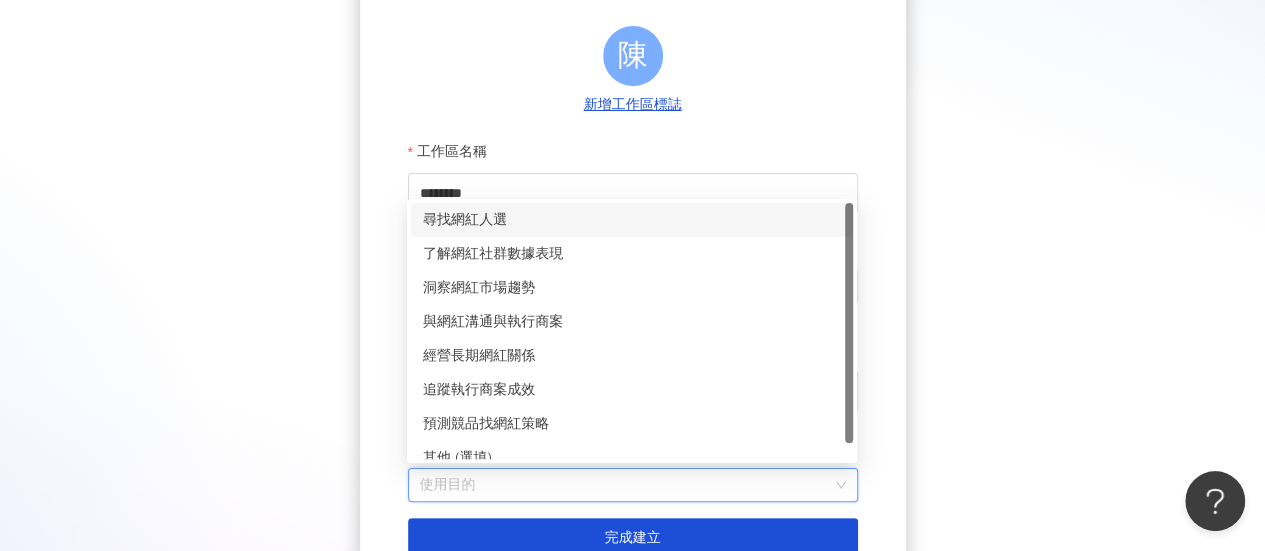 click on "使用目的" at bounding box center [633, 485] 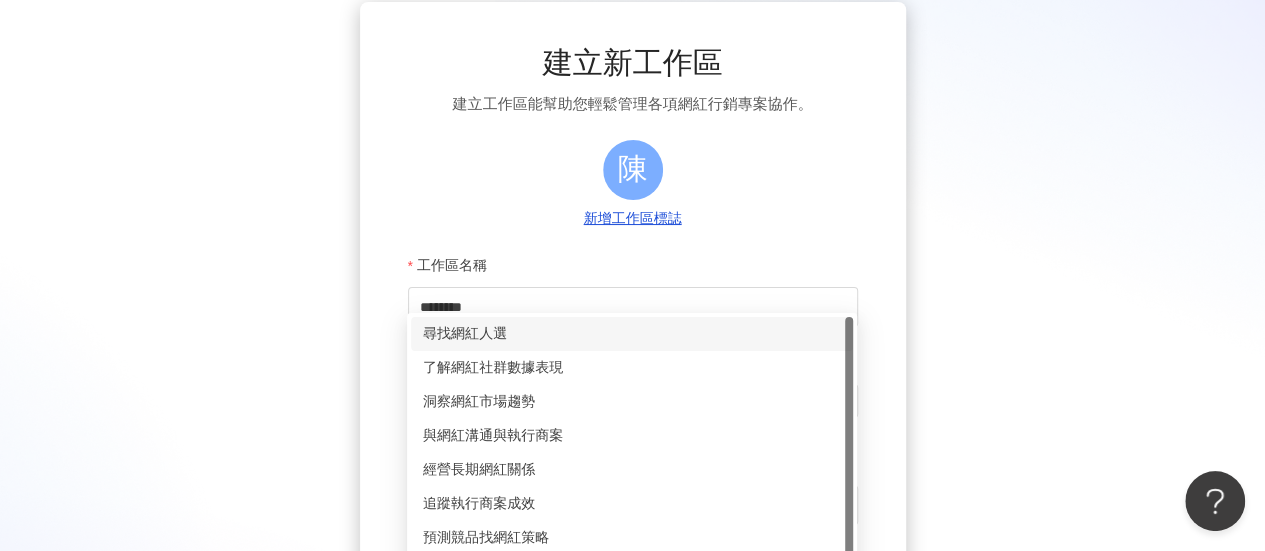 scroll, scrollTop: 100, scrollLeft: 0, axis: vertical 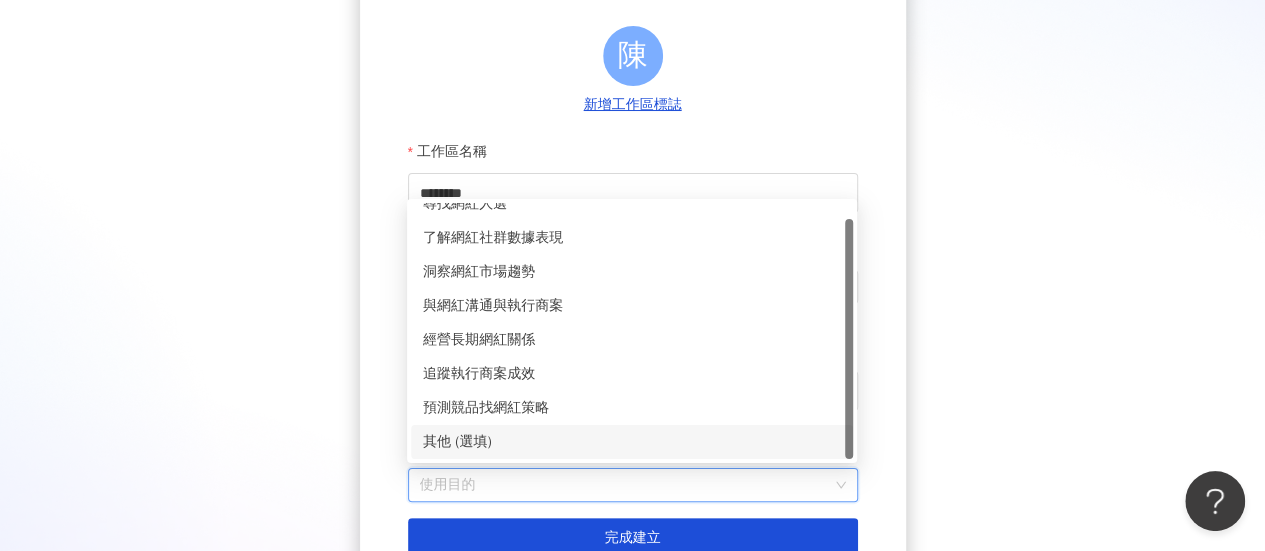 click on "其他 (選填)" at bounding box center (632, 442) 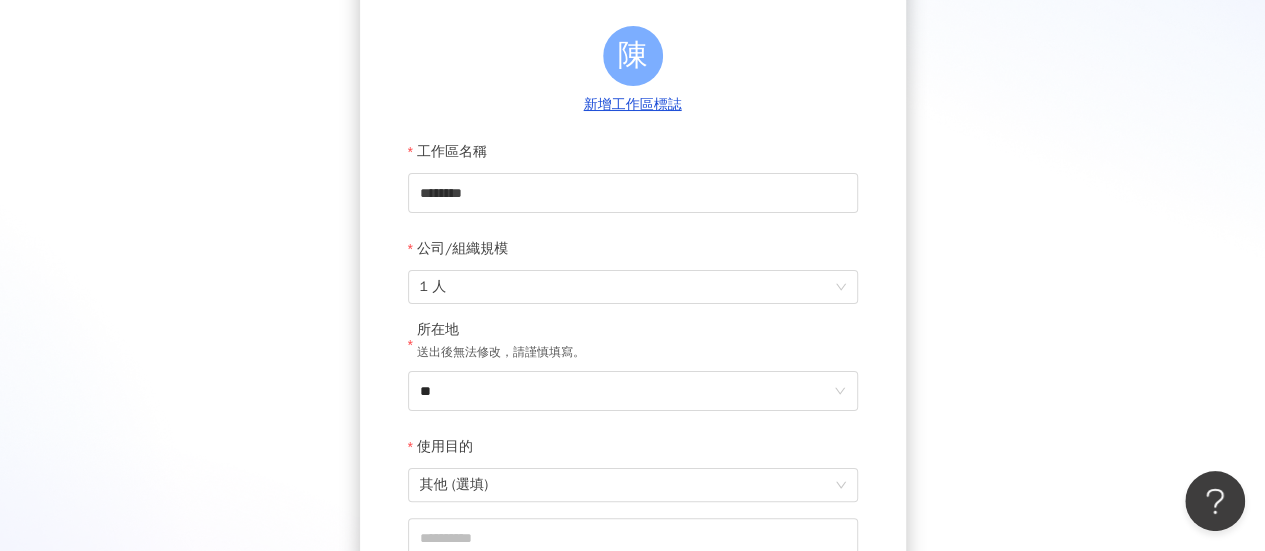 scroll, scrollTop: 400, scrollLeft: 0, axis: vertical 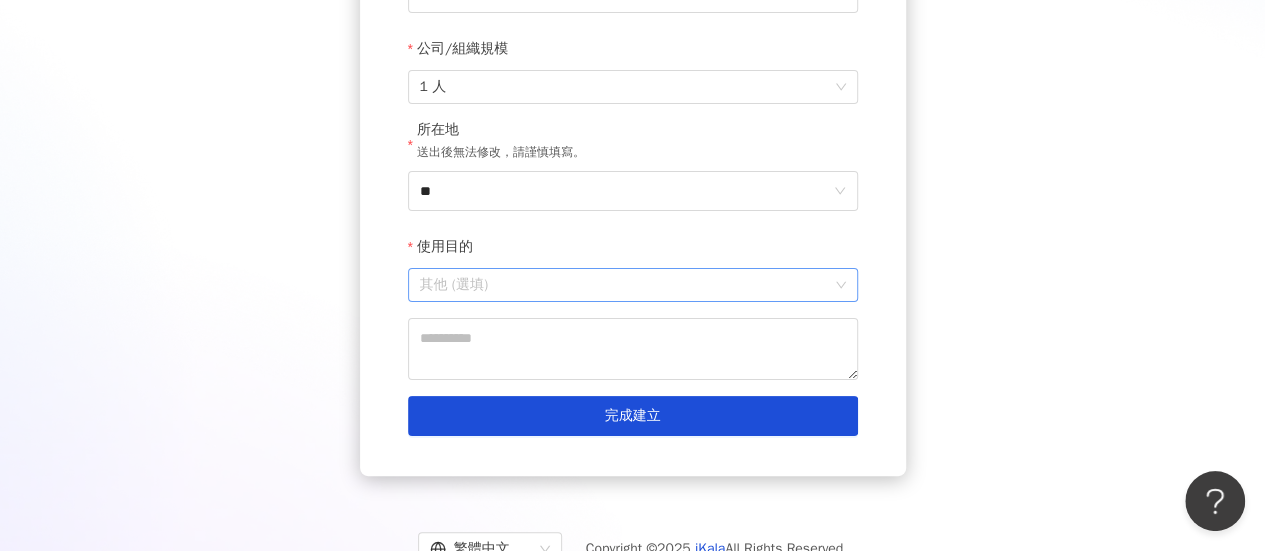 click on "其他 (選填)" at bounding box center (633, 285) 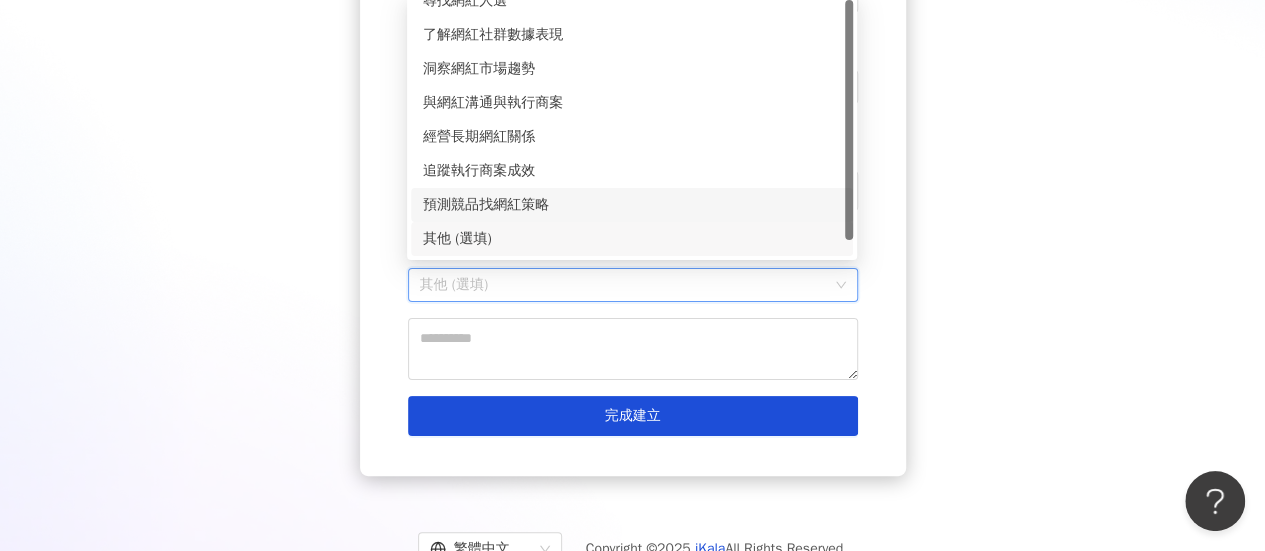 scroll, scrollTop: 0, scrollLeft: 0, axis: both 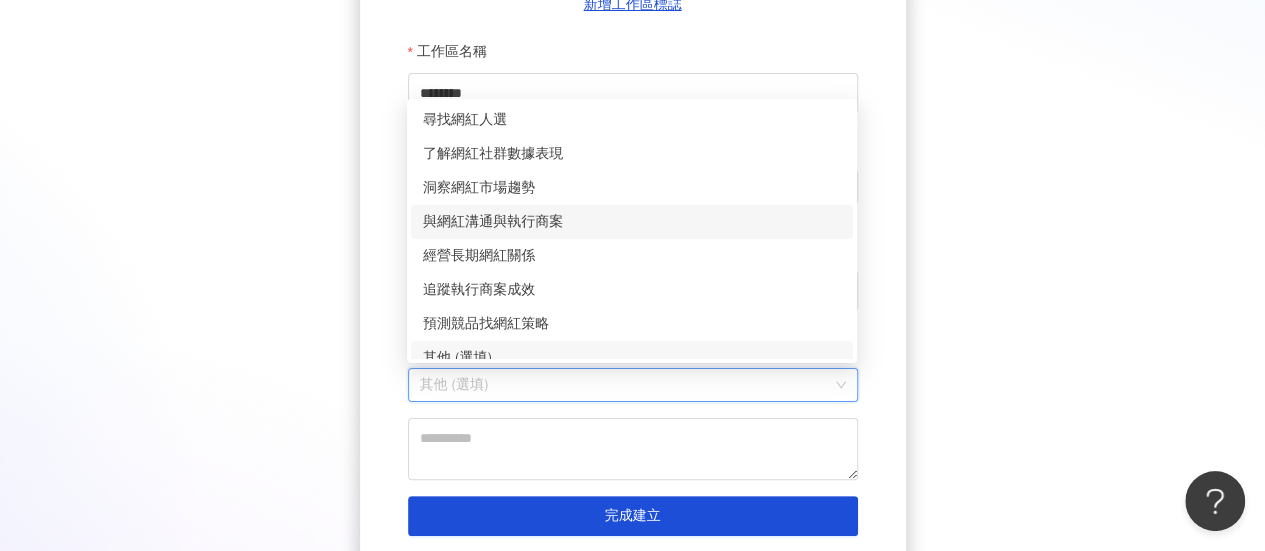 click on "與網紅溝通與執行商案" at bounding box center [632, 222] 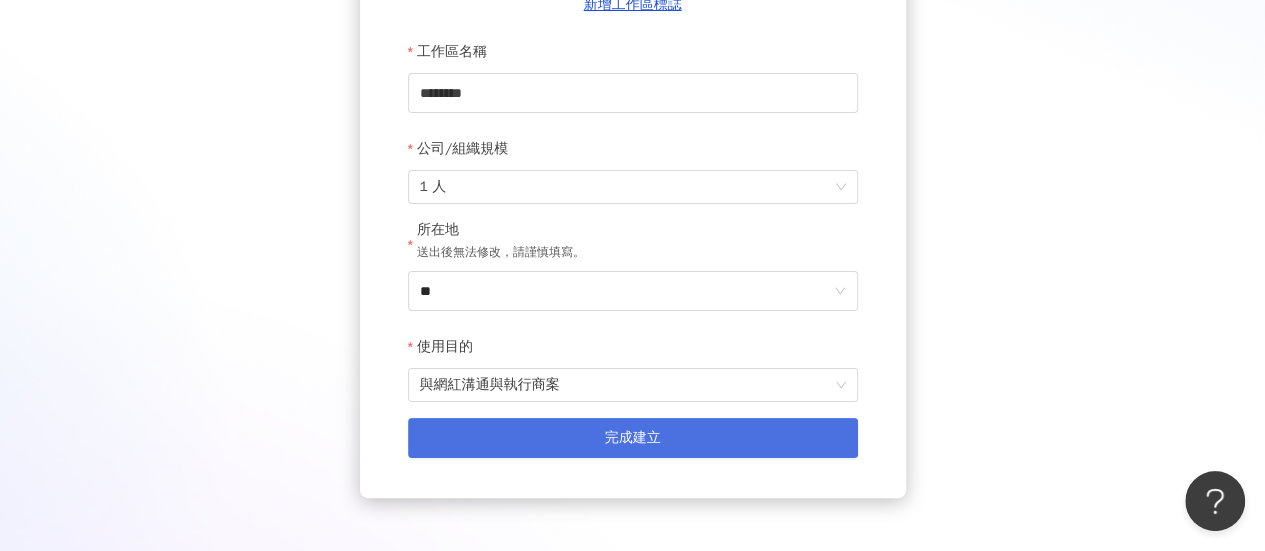 click on "完成建立" at bounding box center [633, 438] 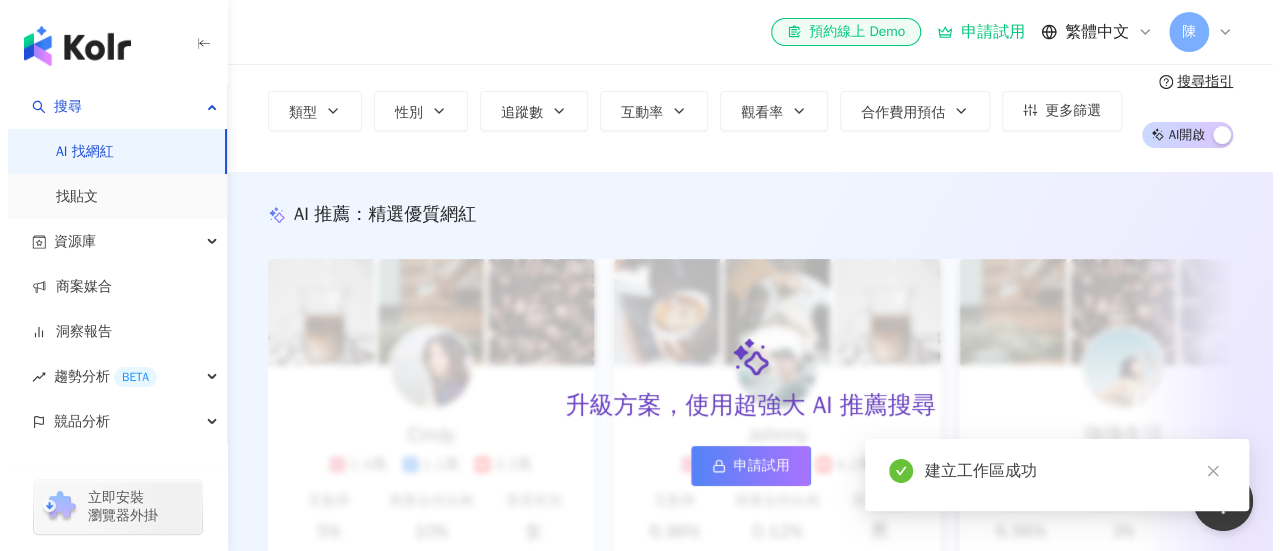scroll, scrollTop: 0, scrollLeft: 0, axis: both 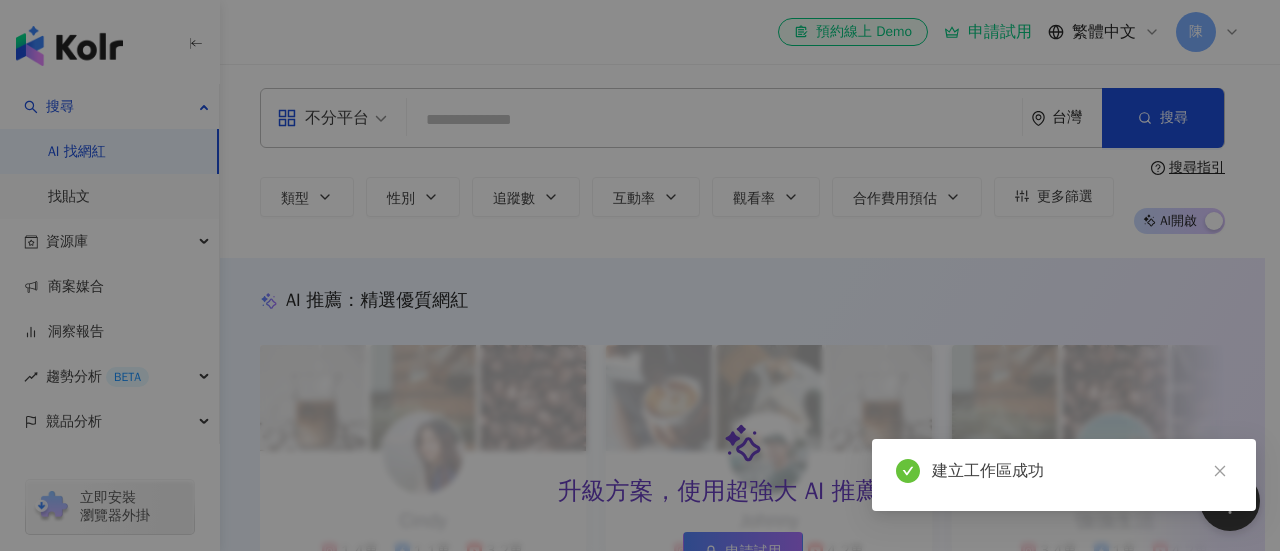 click at bounding box center [1219, 471] 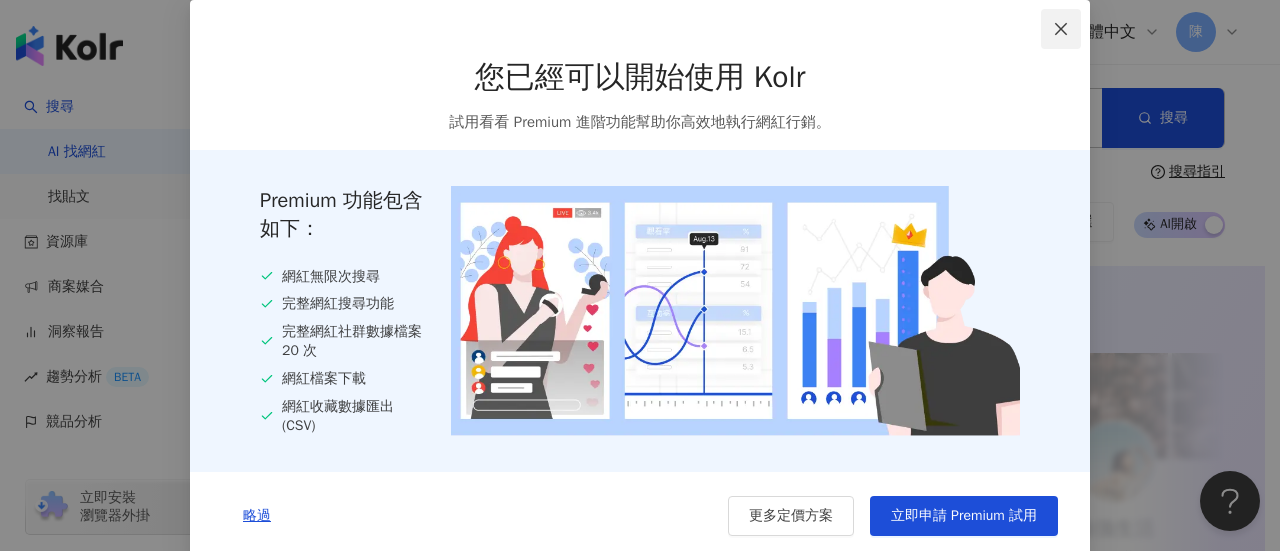 click at bounding box center [1061, 29] 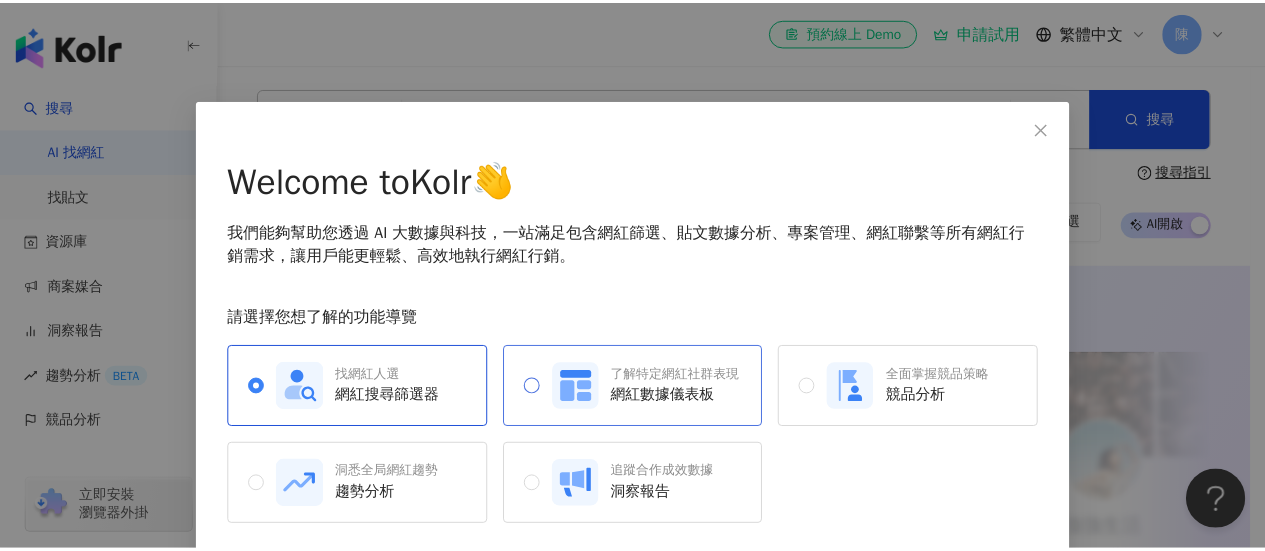 scroll, scrollTop: 76, scrollLeft: 0, axis: vertical 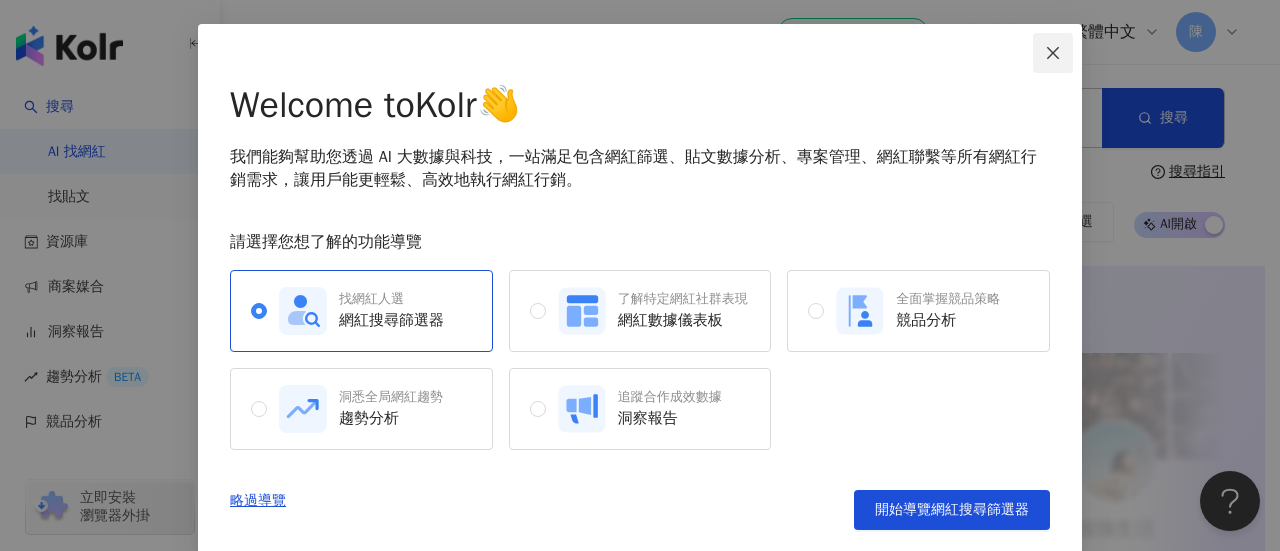 click 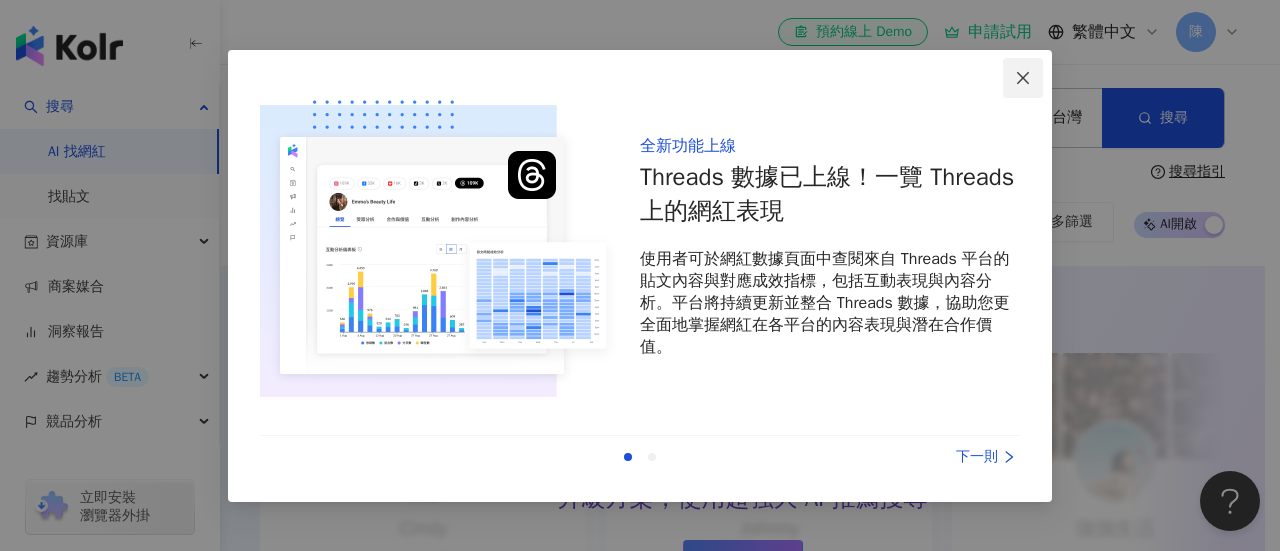 click at bounding box center (1023, 78) 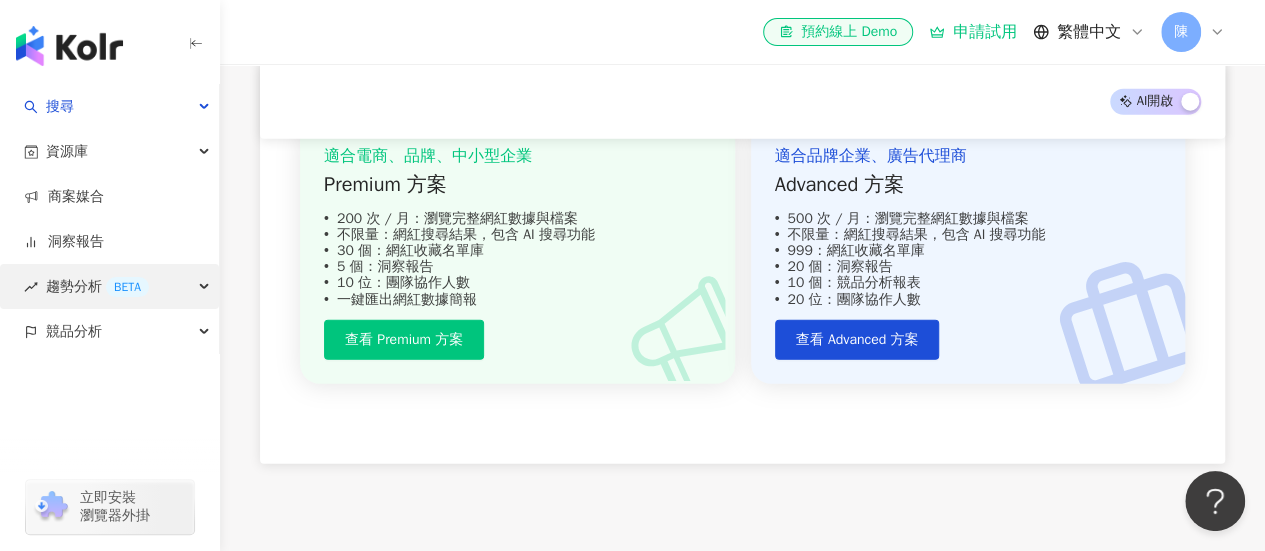 scroll, scrollTop: 2270, scrollLeft: 0, axis: vertical 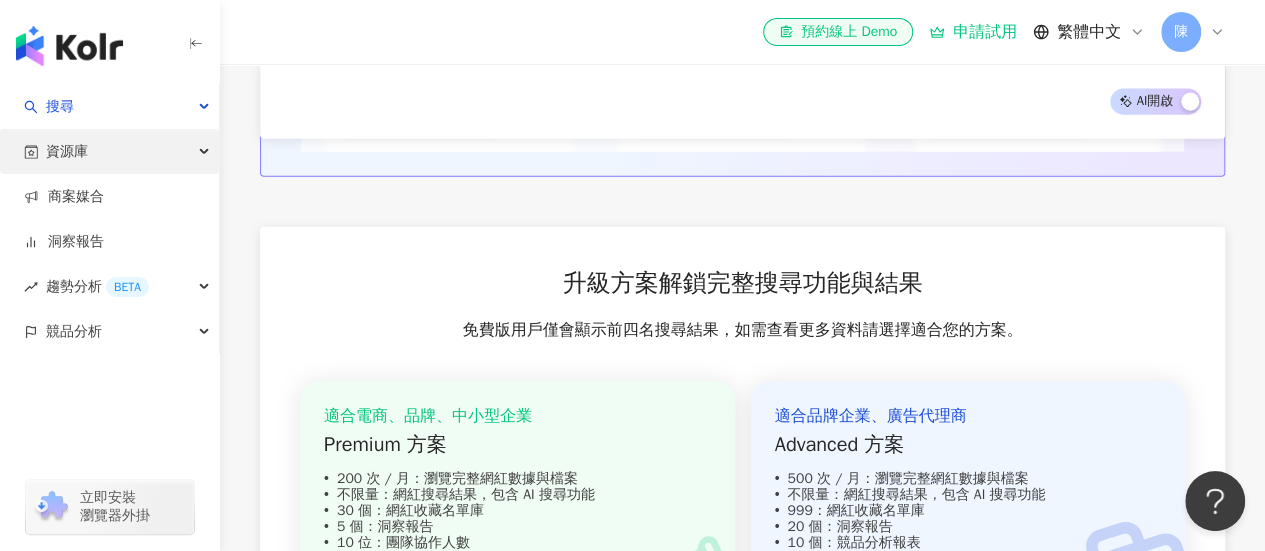 click on "資源庫" at bounding box center [109, 151] 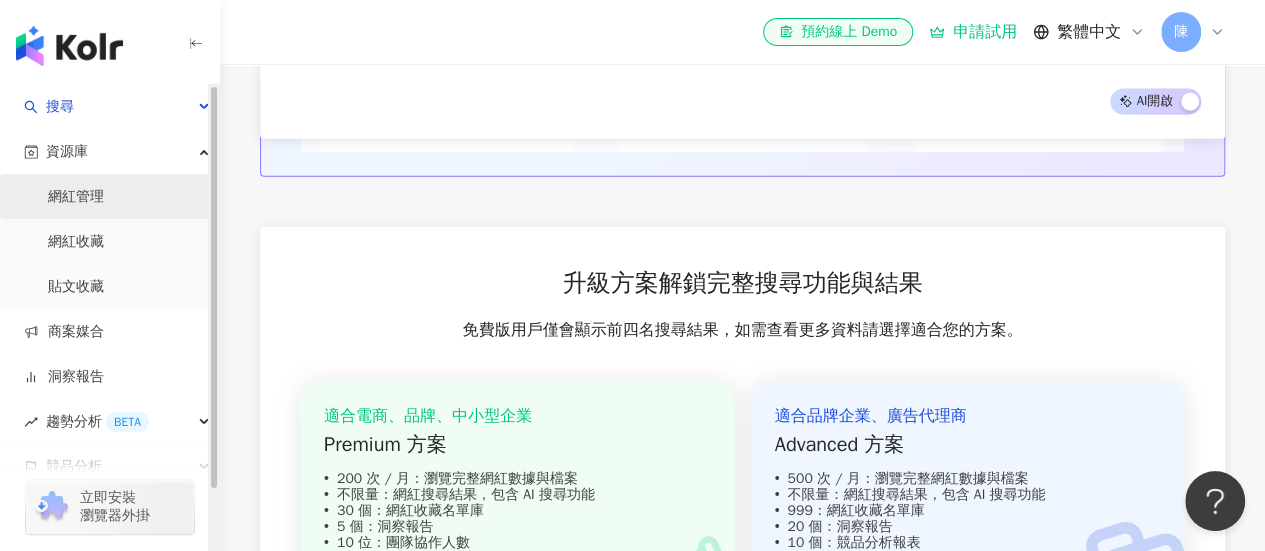 click on "網紅管理" at bounding box center [76, 197] 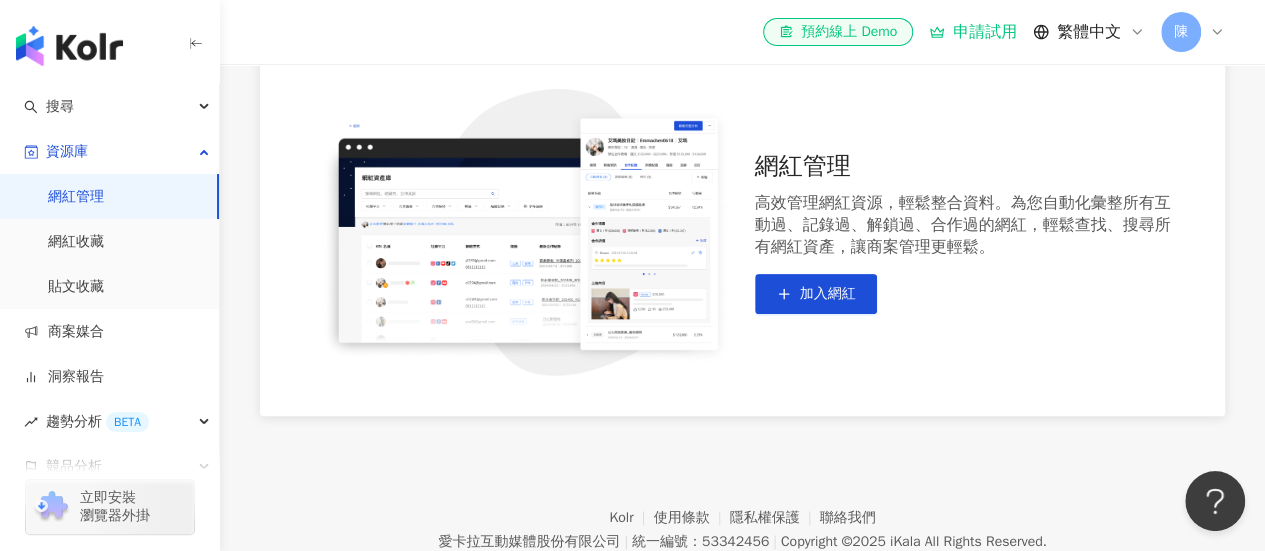 scroll, scrollTop: 255, scrollLeft: 0, axis: vertical 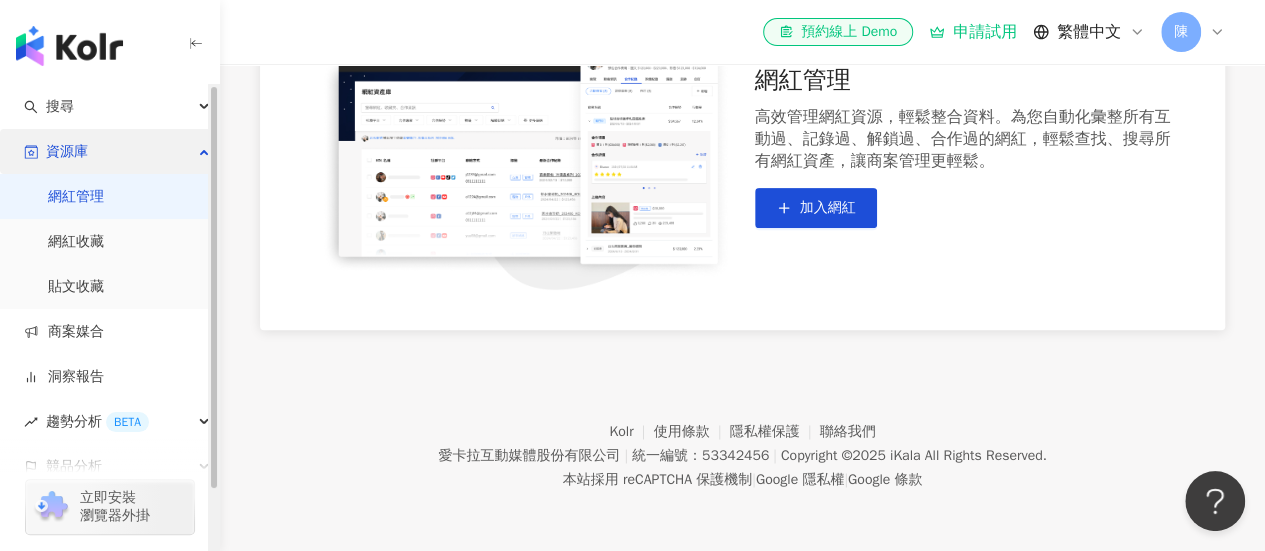 click on "資源庫" at bounding box center [109, 151] 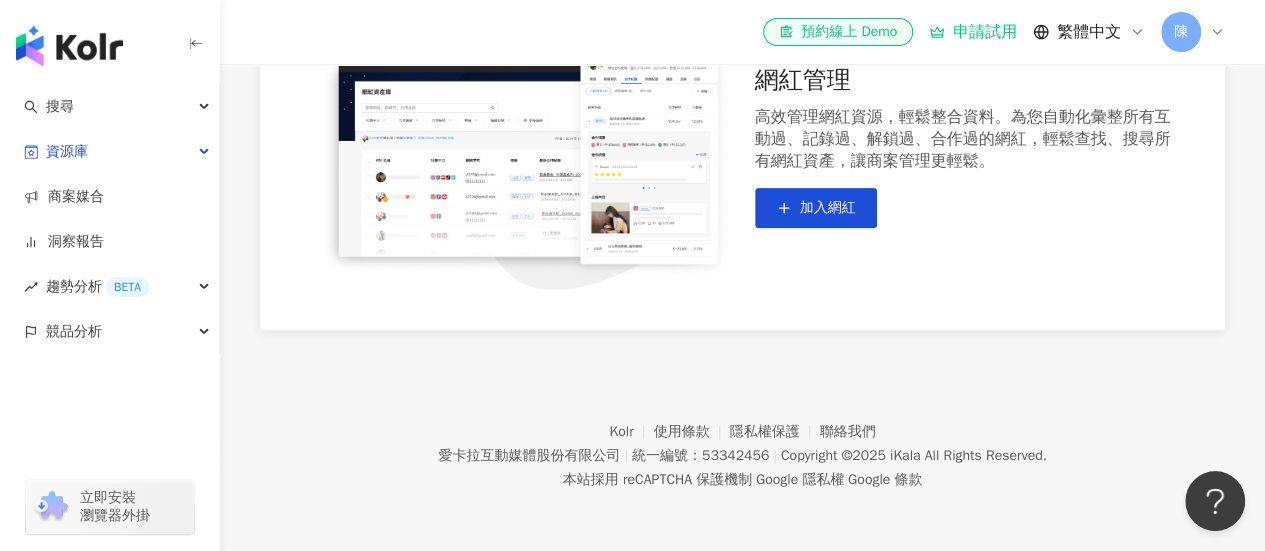 click 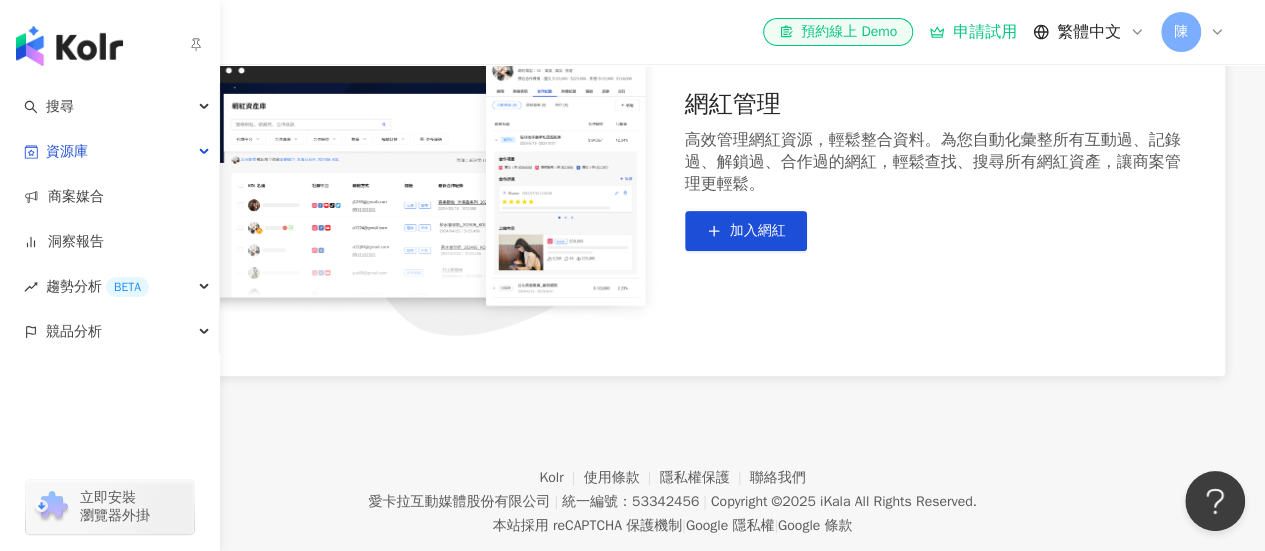 click at bounding box center [110, 420] 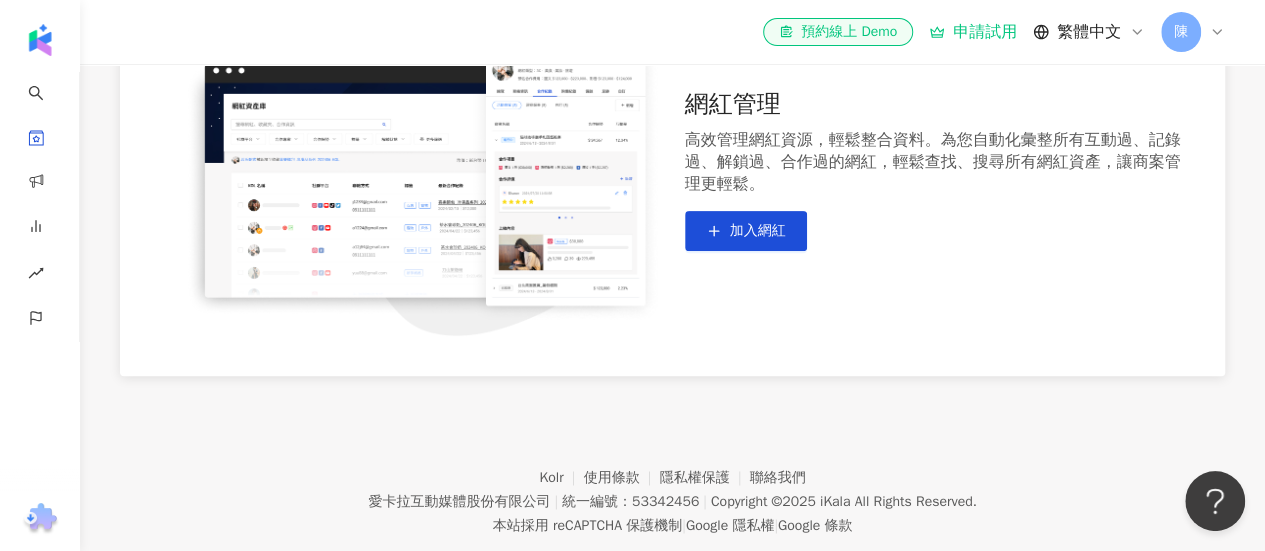 click on "Kolr 使用條款 隱私權保護 聯絡我們 愛卡拉互動媒體股份有限公司  |  統一編號：53342456  |  Copyright ©  2025   iKala   All Rights Reserved. 本站採用 reCAPTCHA 保護機制  |  Google 隱私權  |  Google 條款" at bounding box center (672, 487) 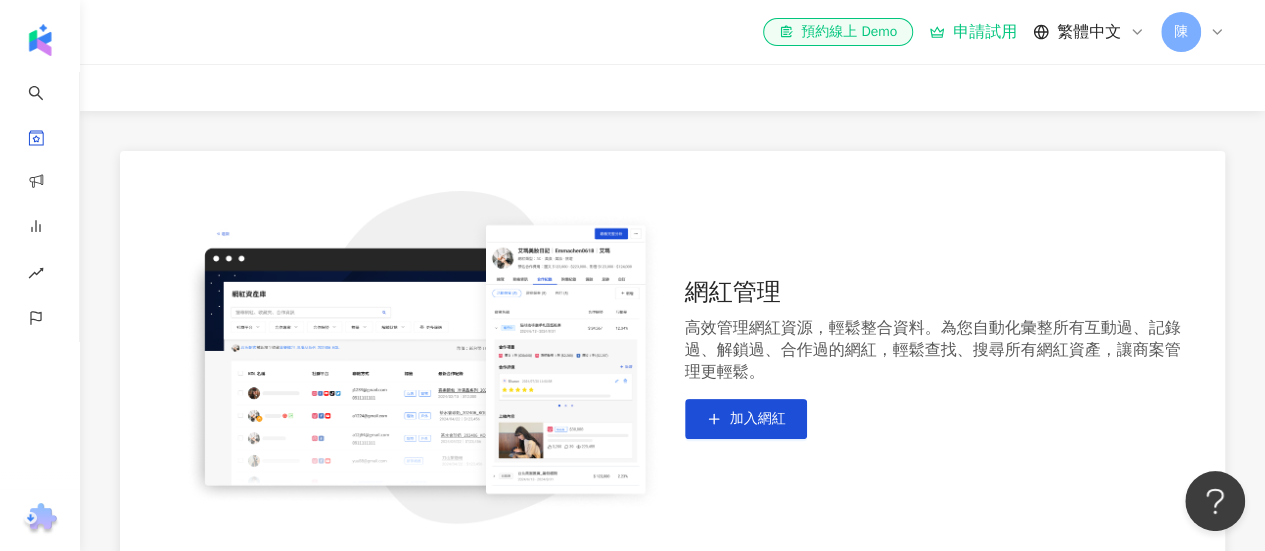 scroll, scrollTop: 0, scrollLeft: 0, axis: both 